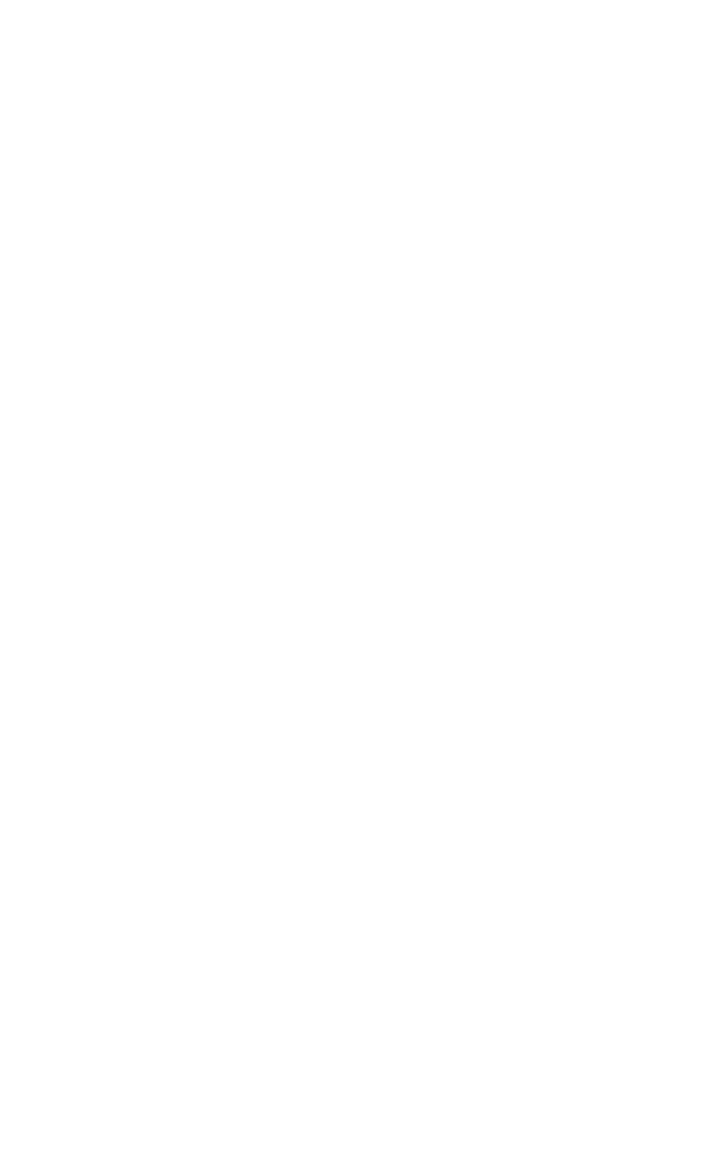 scroll, scrollTop: 0, scrollLeft: 0, axis: both 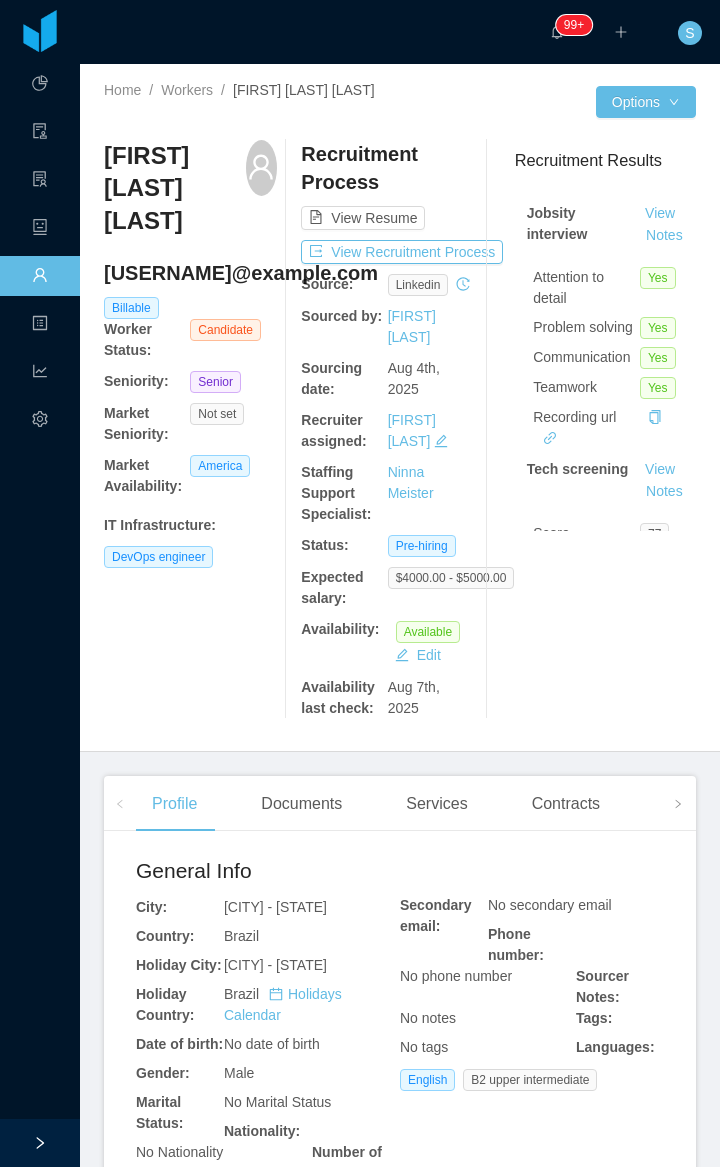 click on "[USERNAME]@example.com" at bounding box center [190, 273] 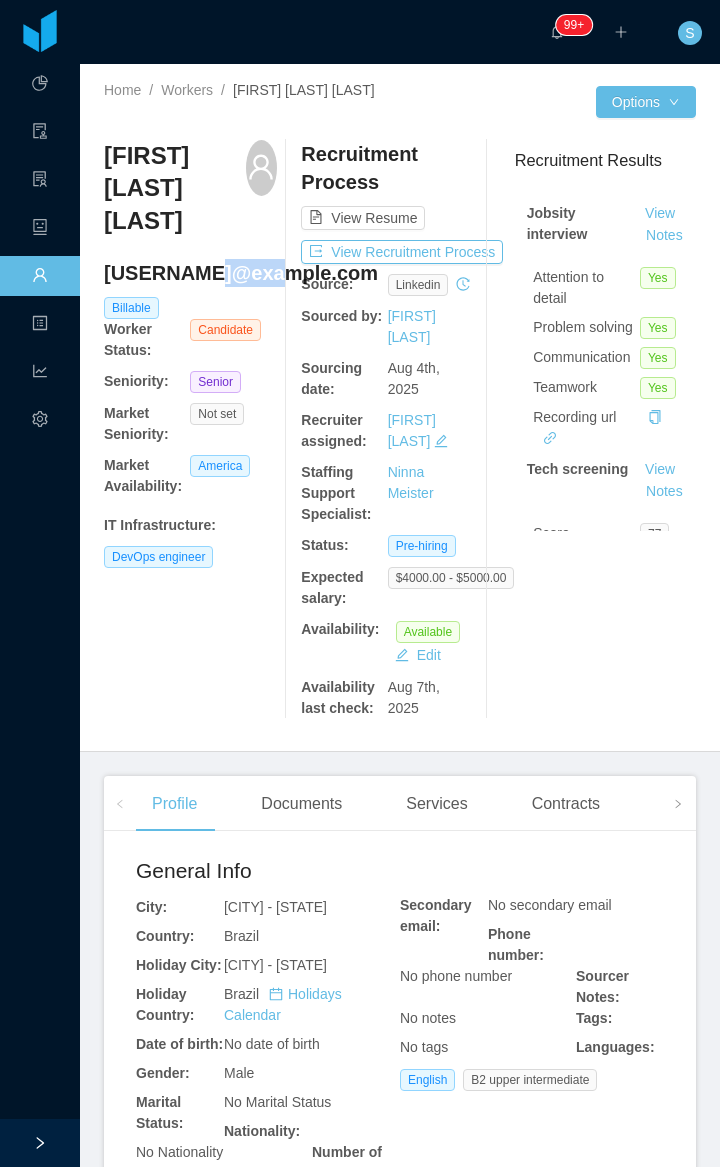 click on "rikurida@gmail.com" at bounding box center [190, 273] 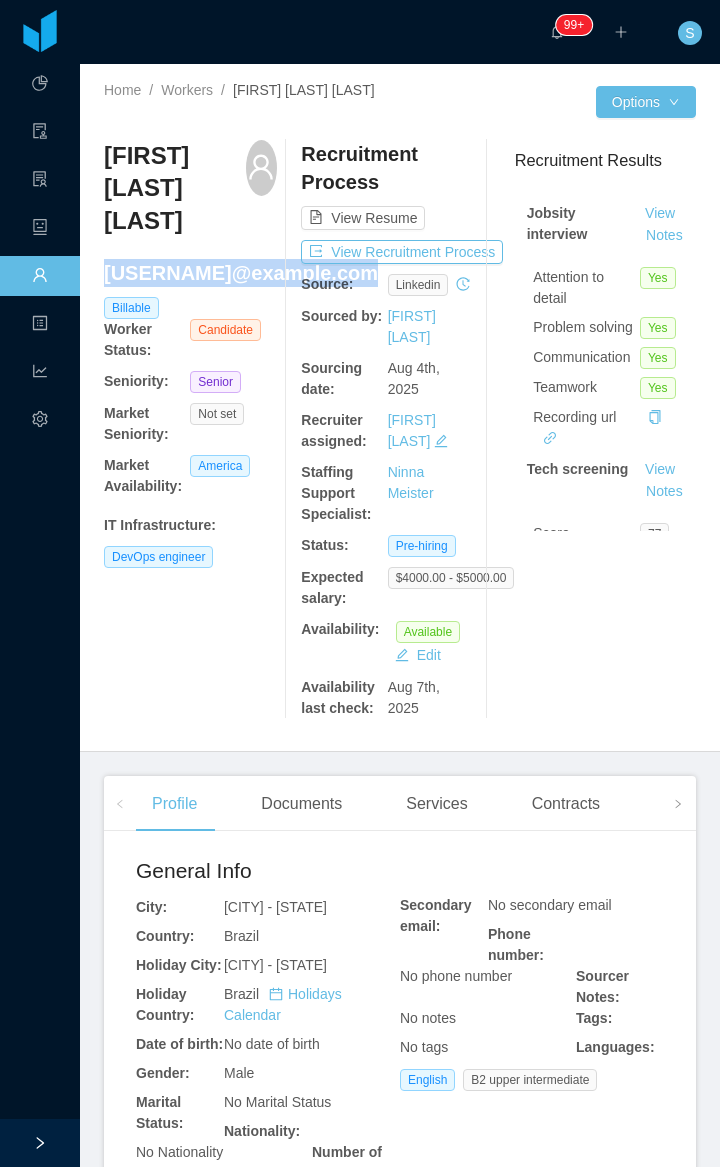 click on "rikurida@gmail.com" at bounding box center [190, 273] 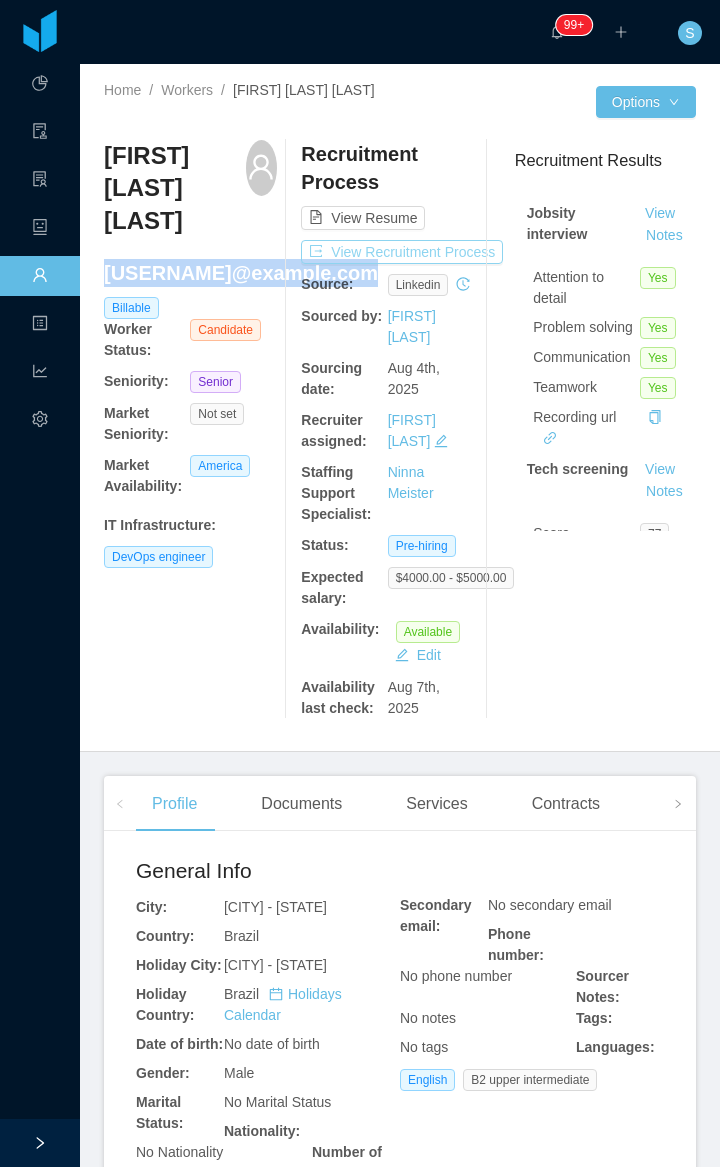 copy on "rikurida@gmail.com" 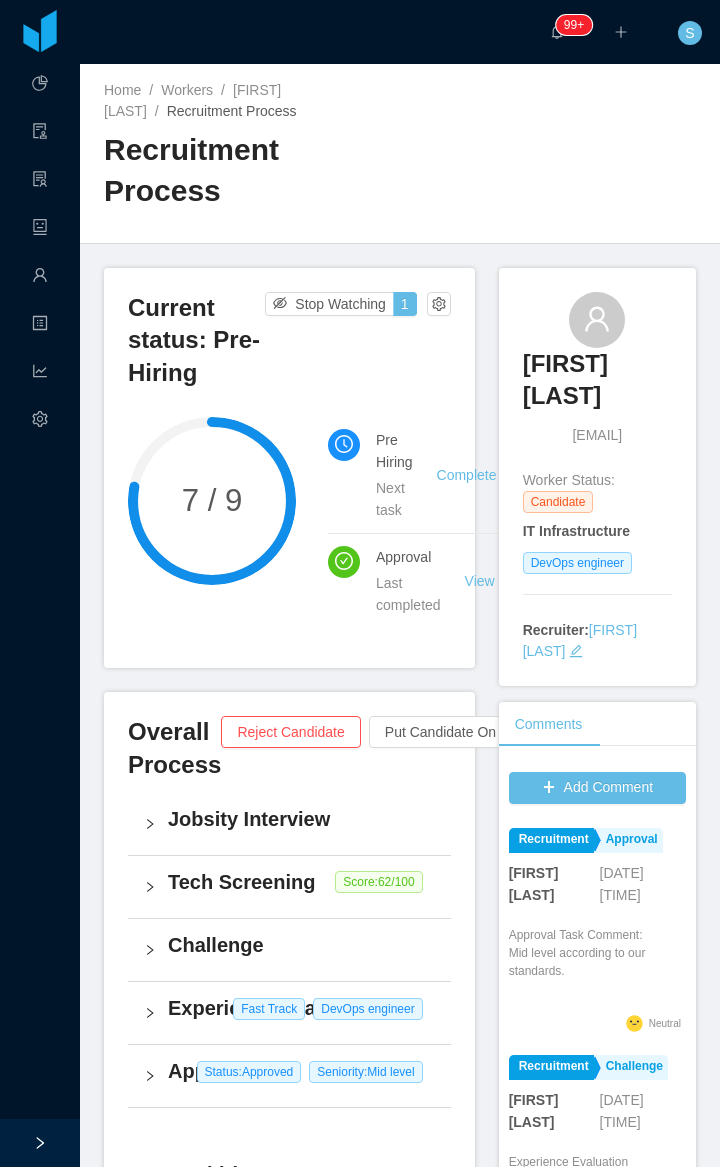 scroll, scrollTop: 0, scrollLeft: 0, axis: both 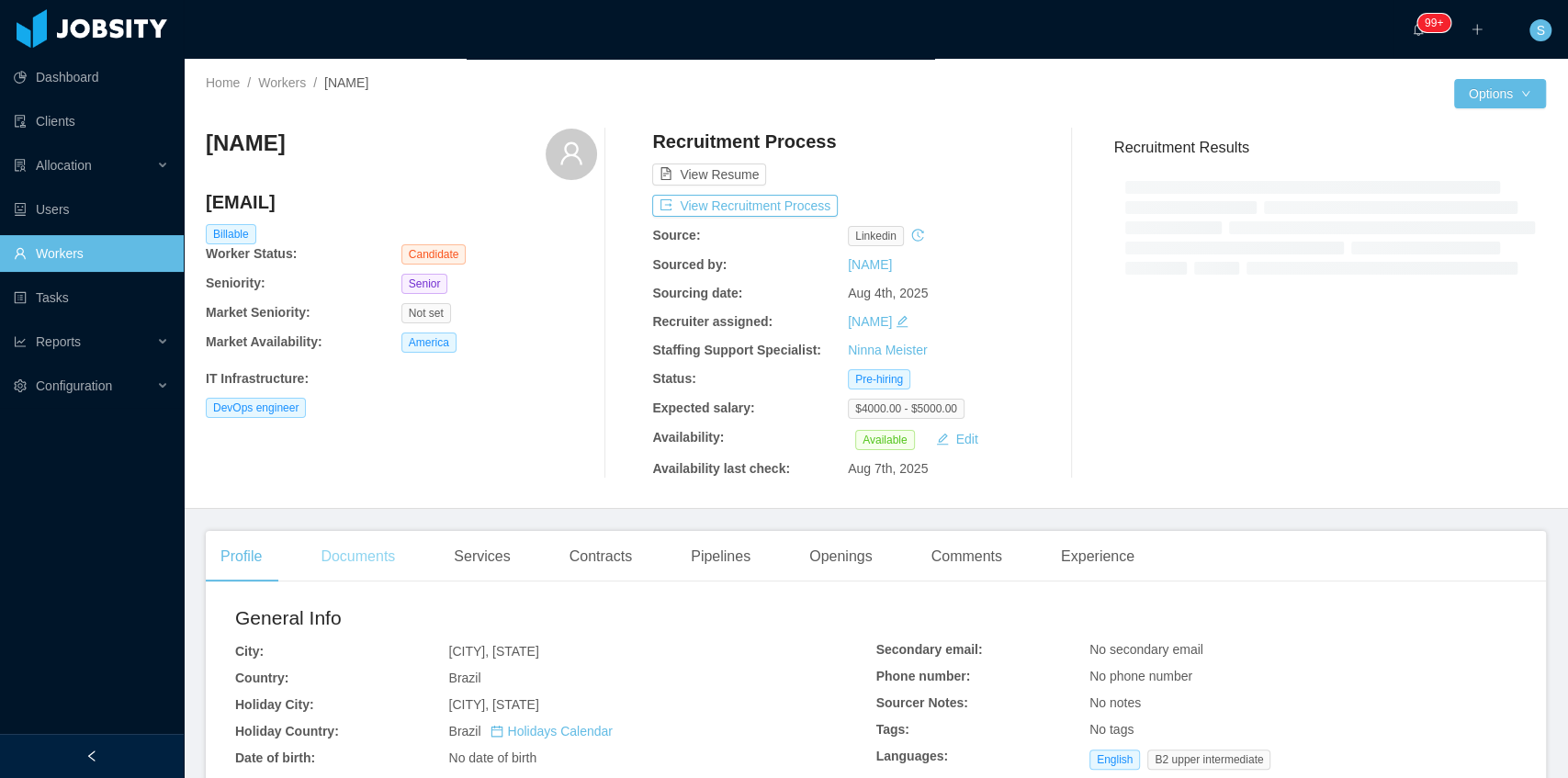 click on "Documents" at bounding box center [357, 557] 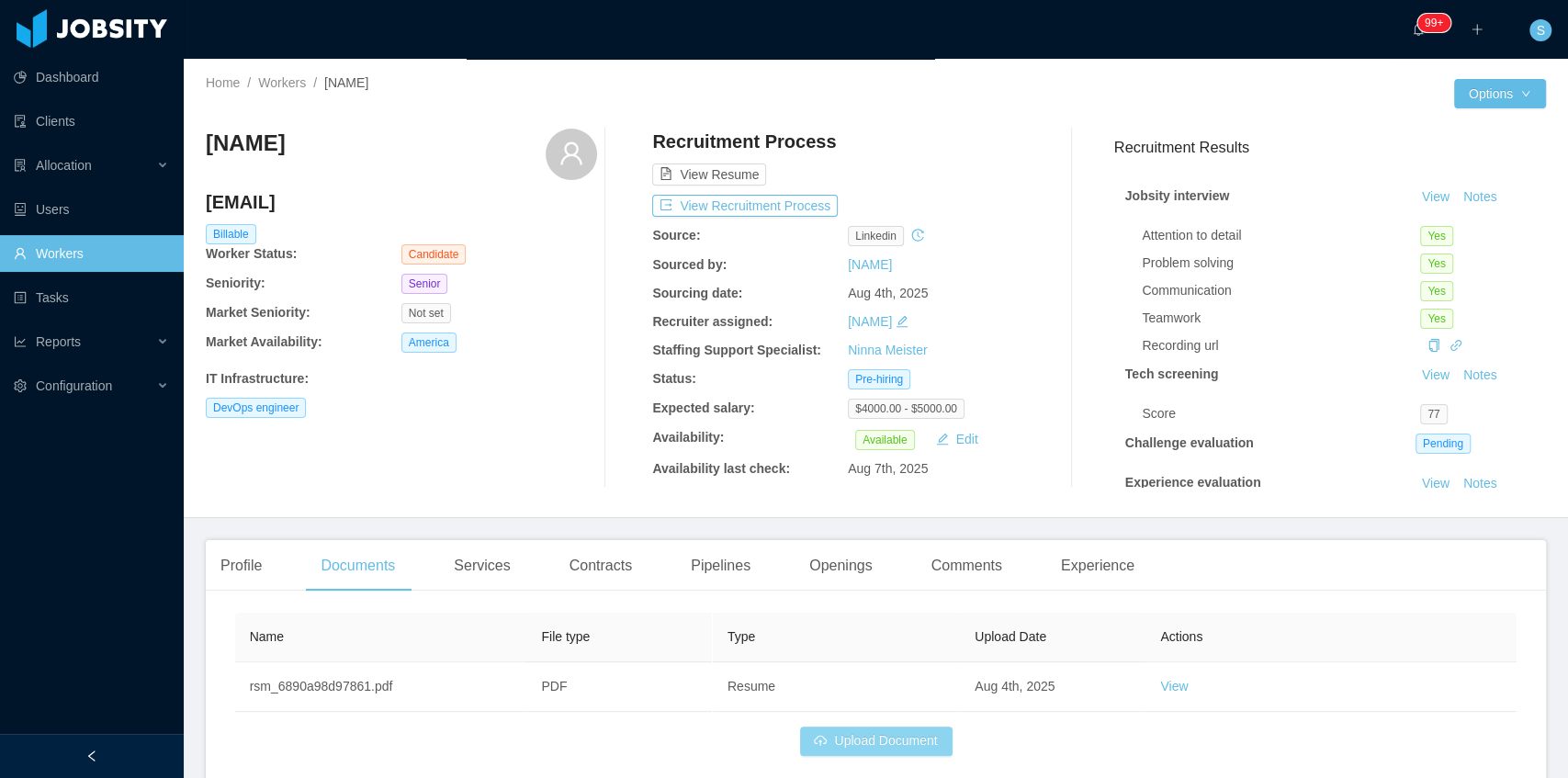 click on "Upload Document" at bounding box center [875, 741] 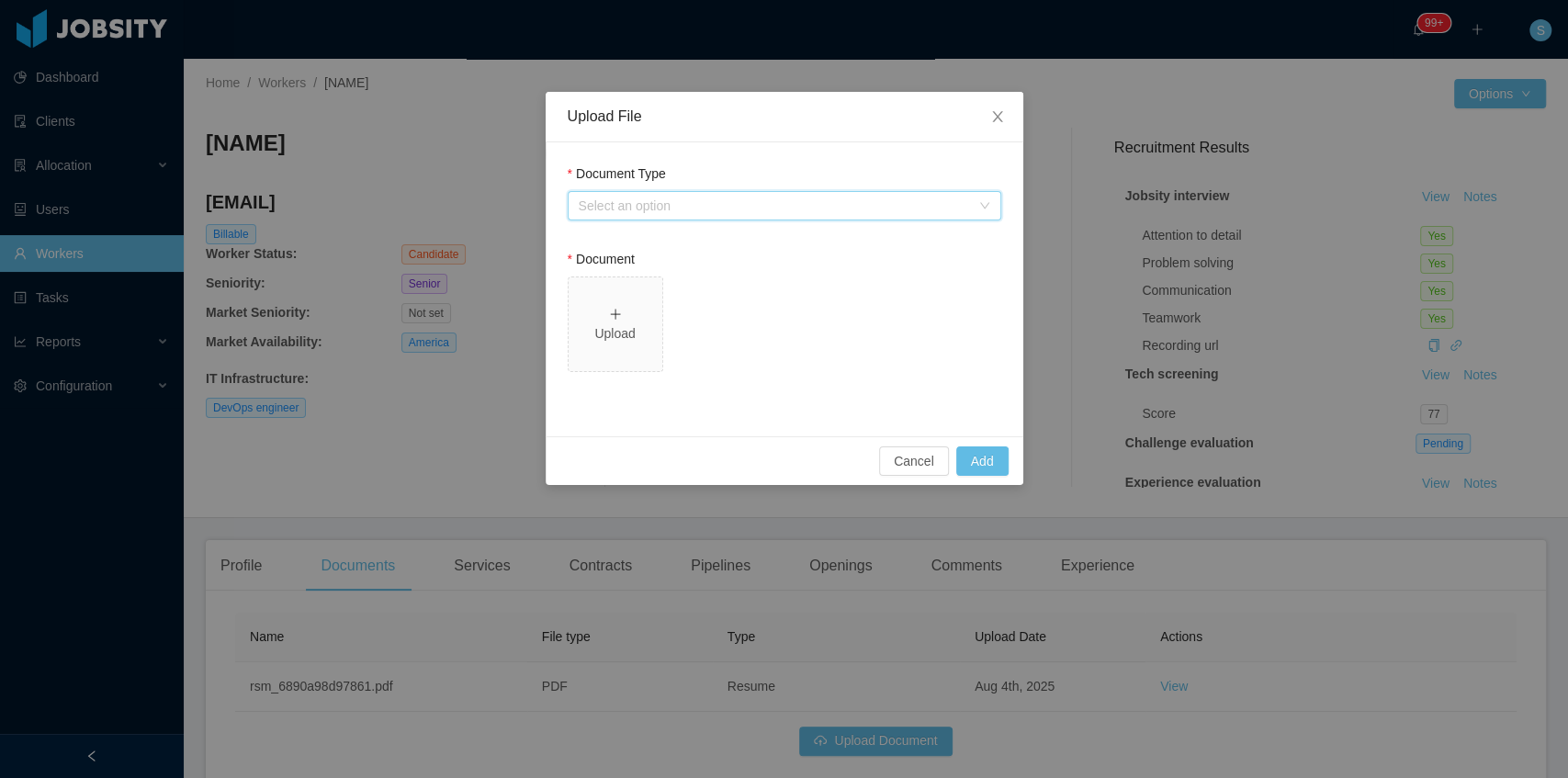 click on "Select an option" at bounding box center [778, 206] 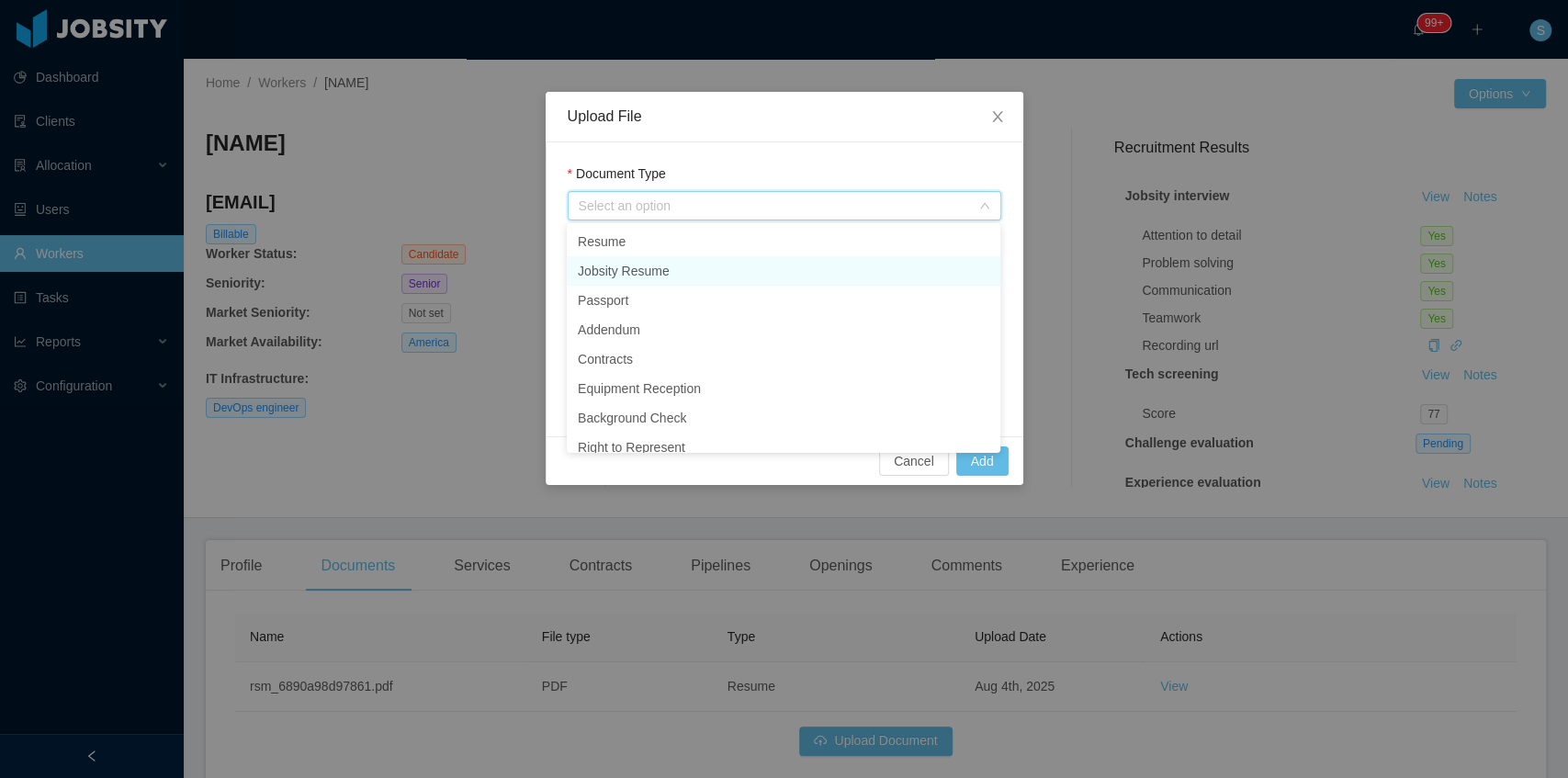 click on "Jobsity Resume" at bounding box center [784, 271] 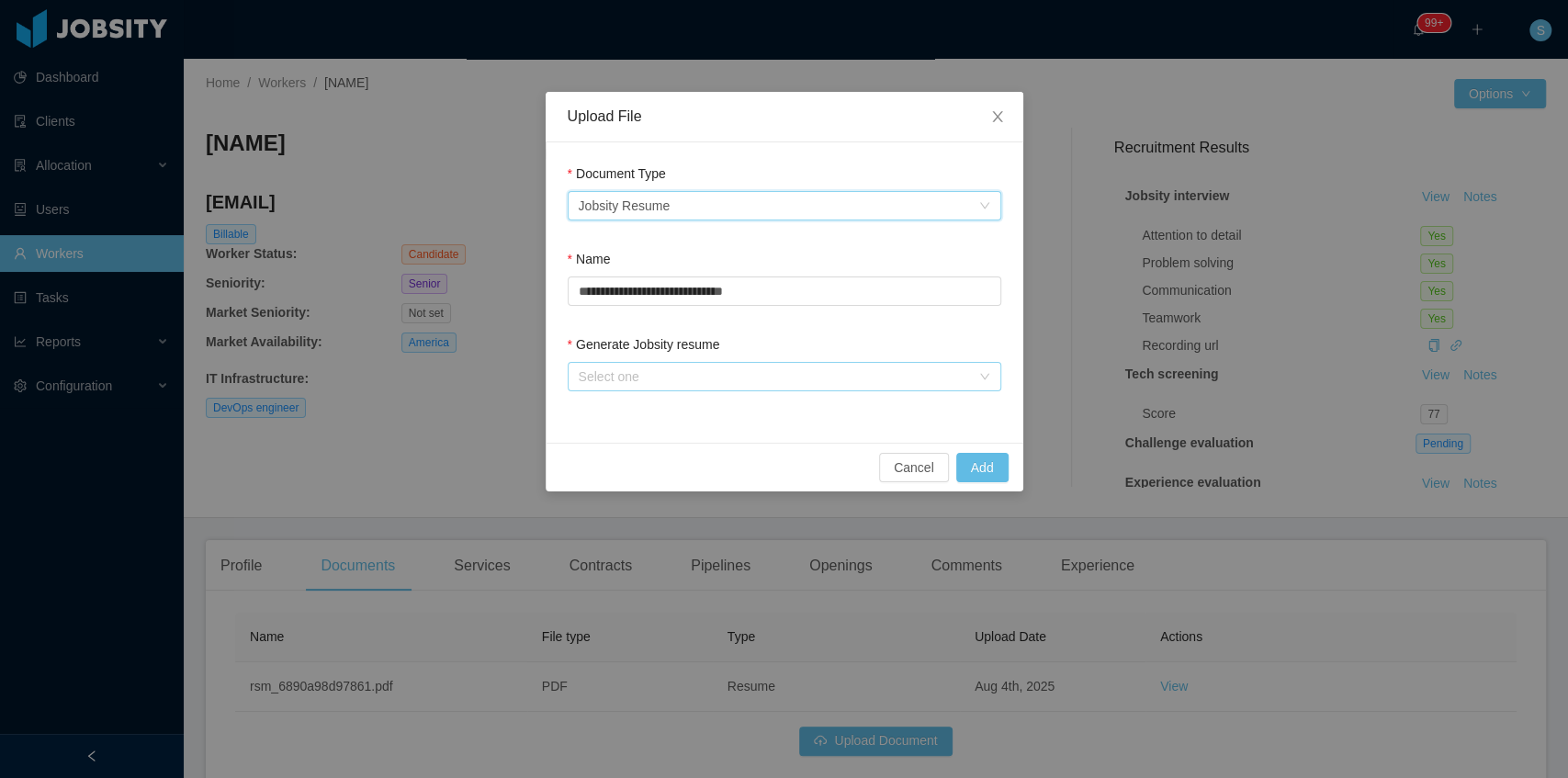 click on "Select one" at bounding box center (774, 377) 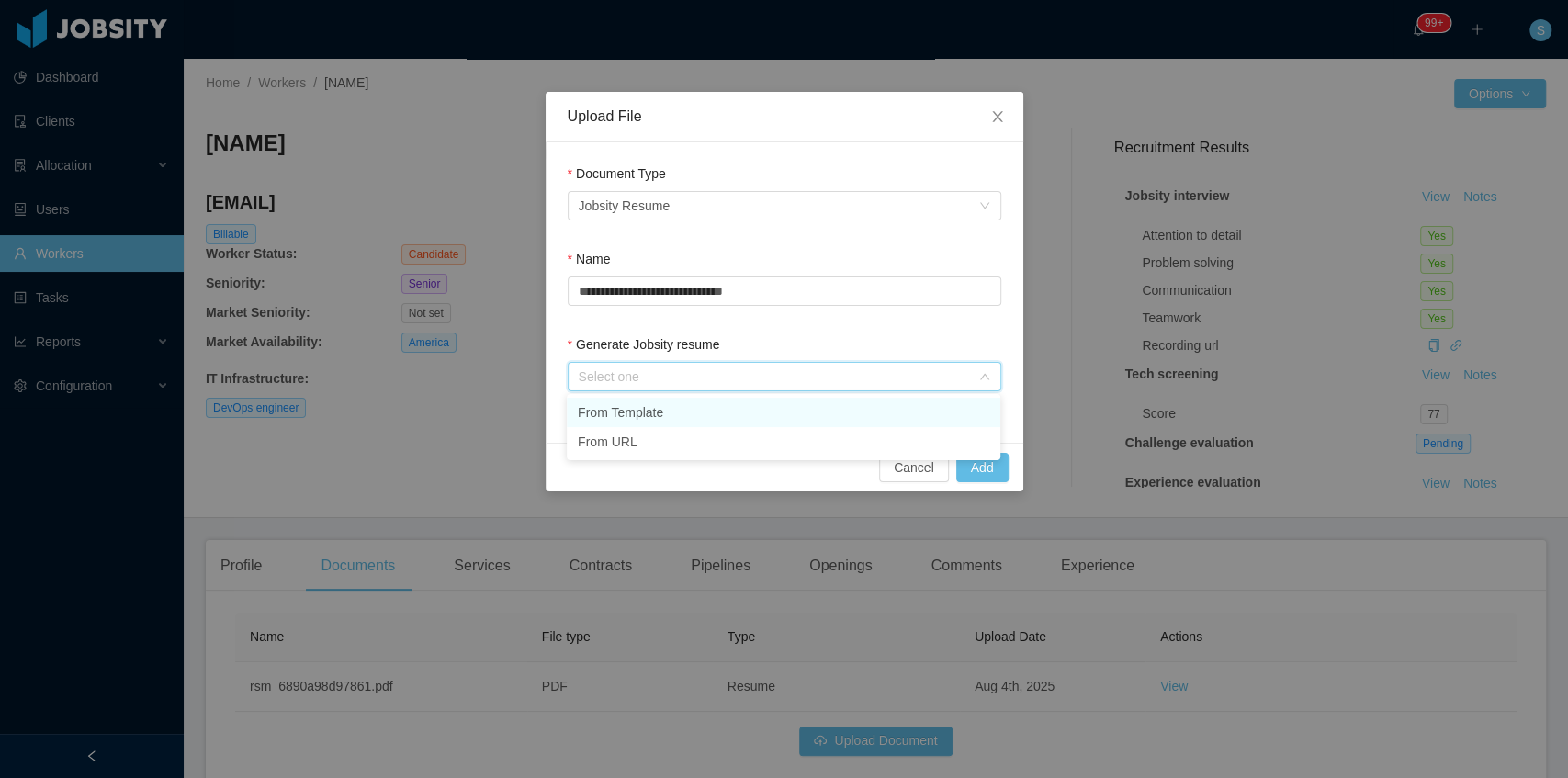 click on "From Template" at bounding box center (784, 412) 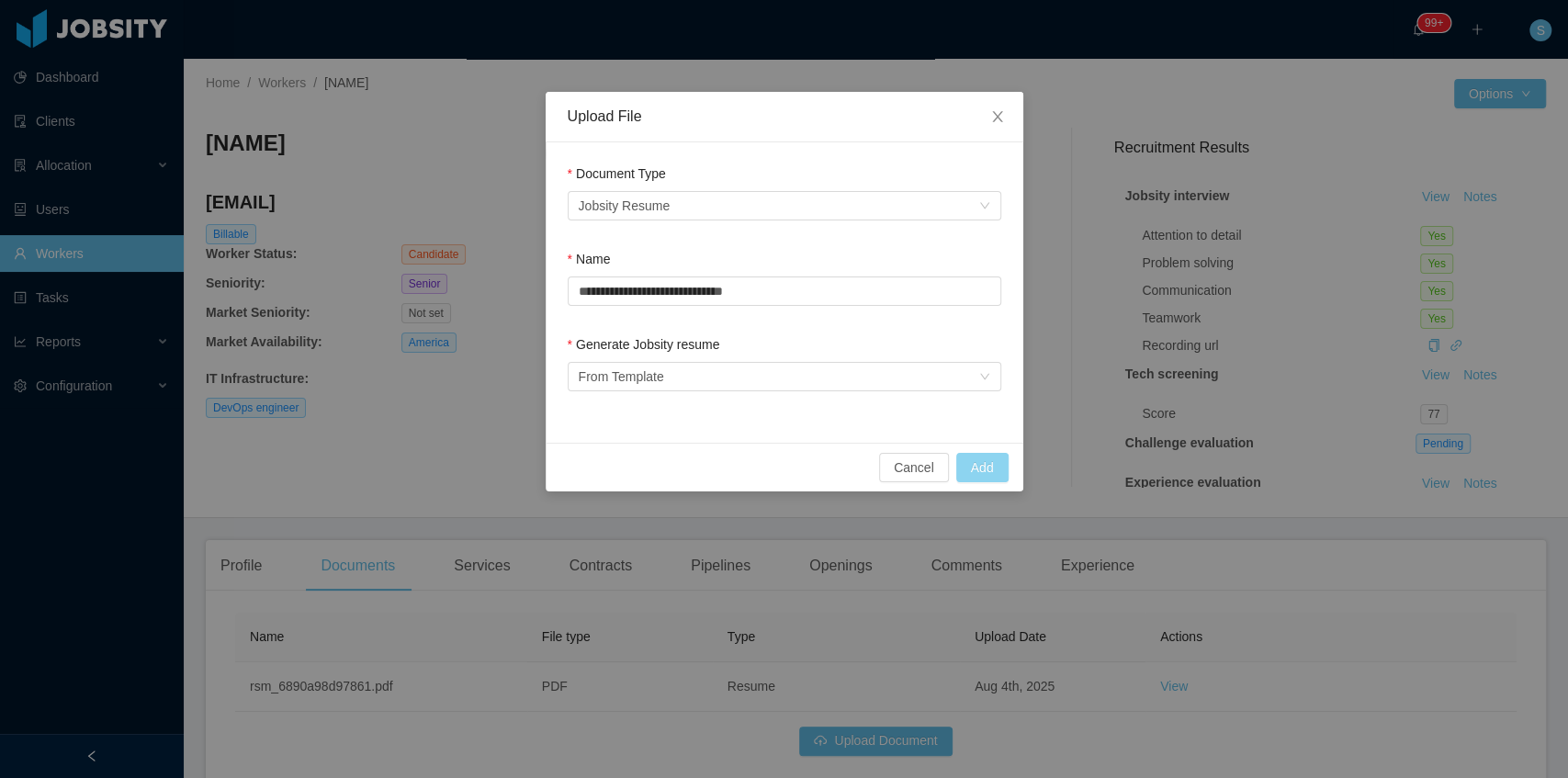 click on "Add" at bounding box center [982, 468] 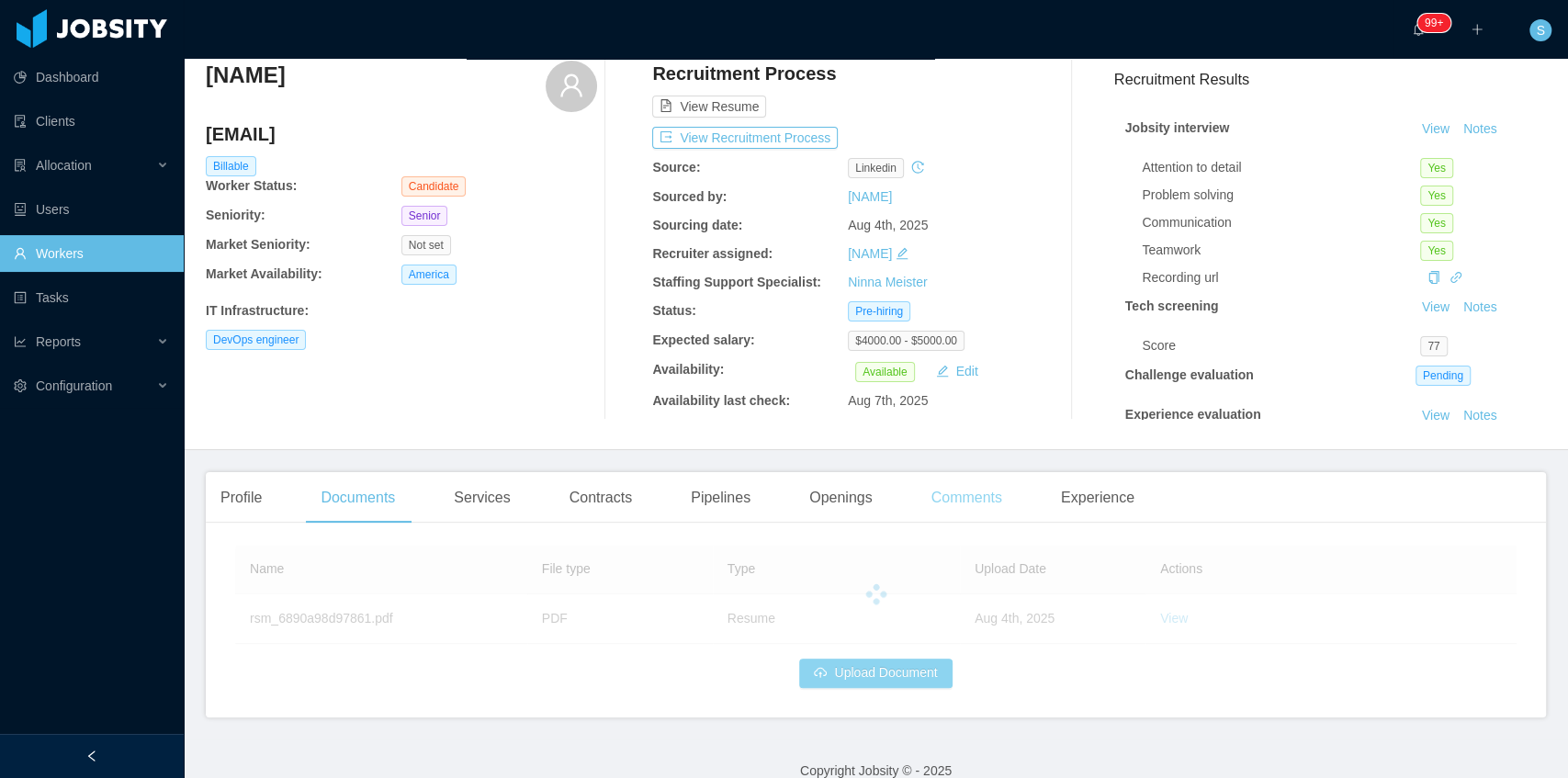 scroll, scrollTop: 91, scrollLeft: 0, axis: vertical 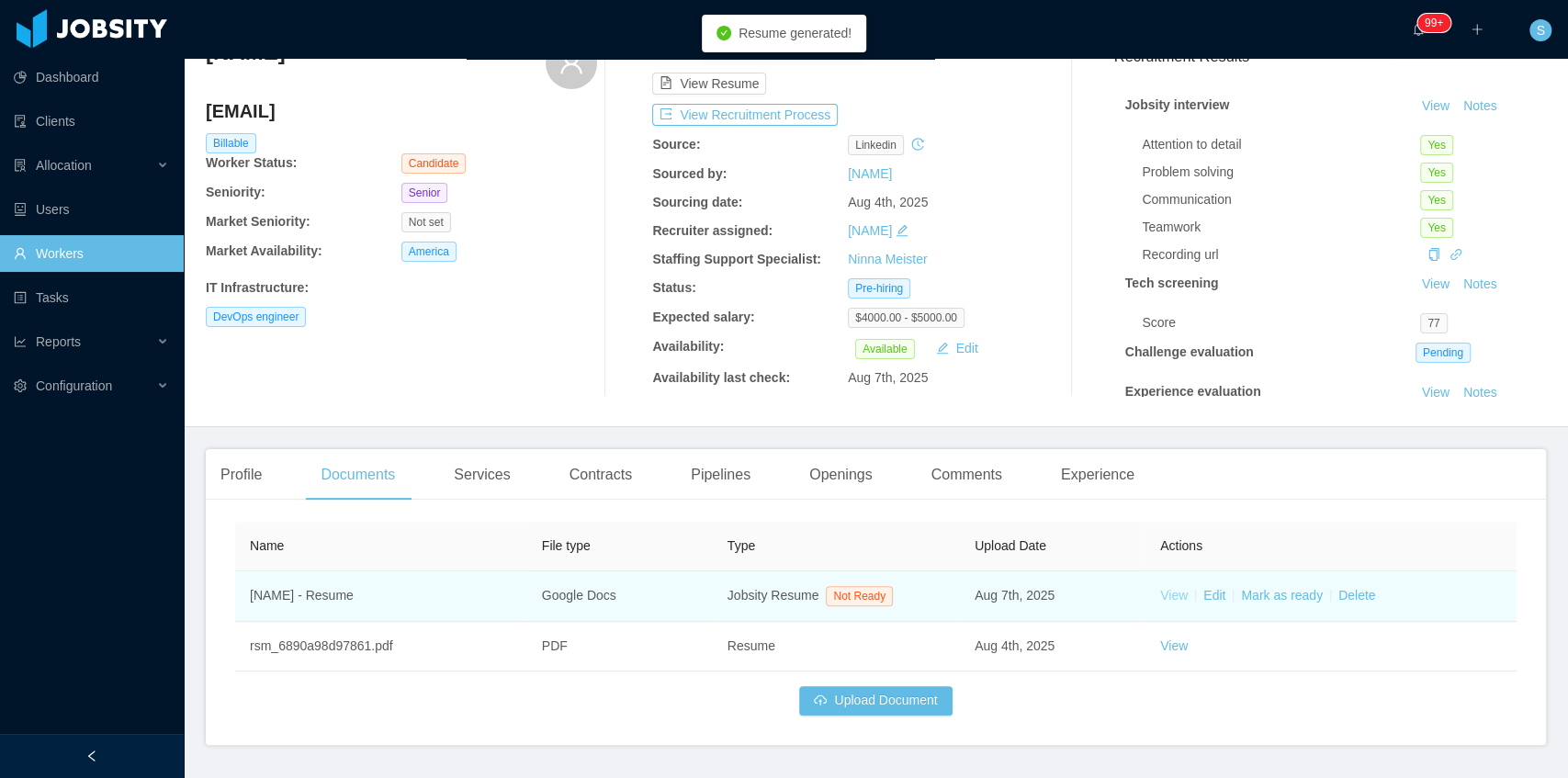 click on "View" at bounding box center [1174, 595] 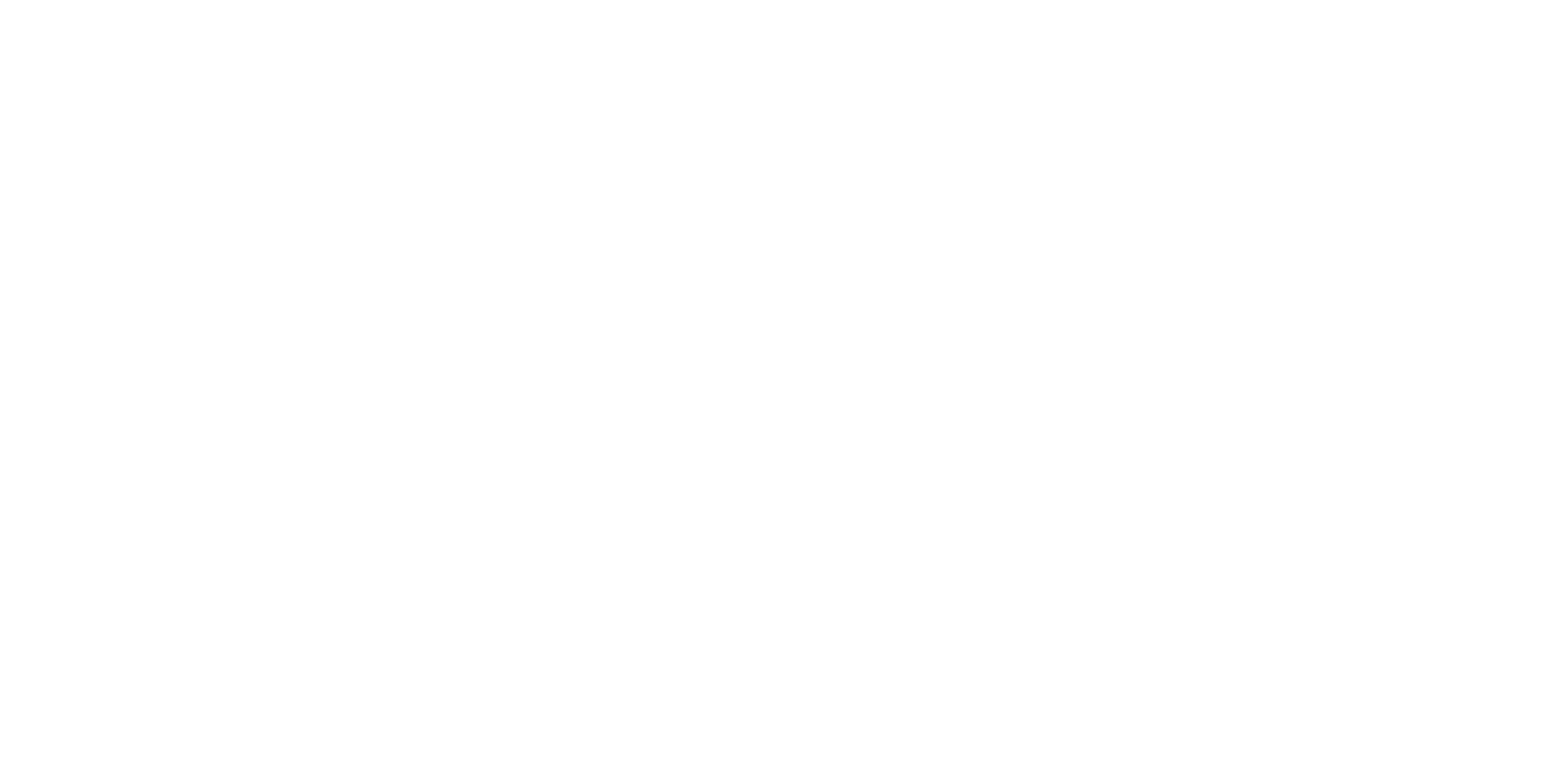 scroll, scrollTop: 0, scrollLeft: 0, axis: both 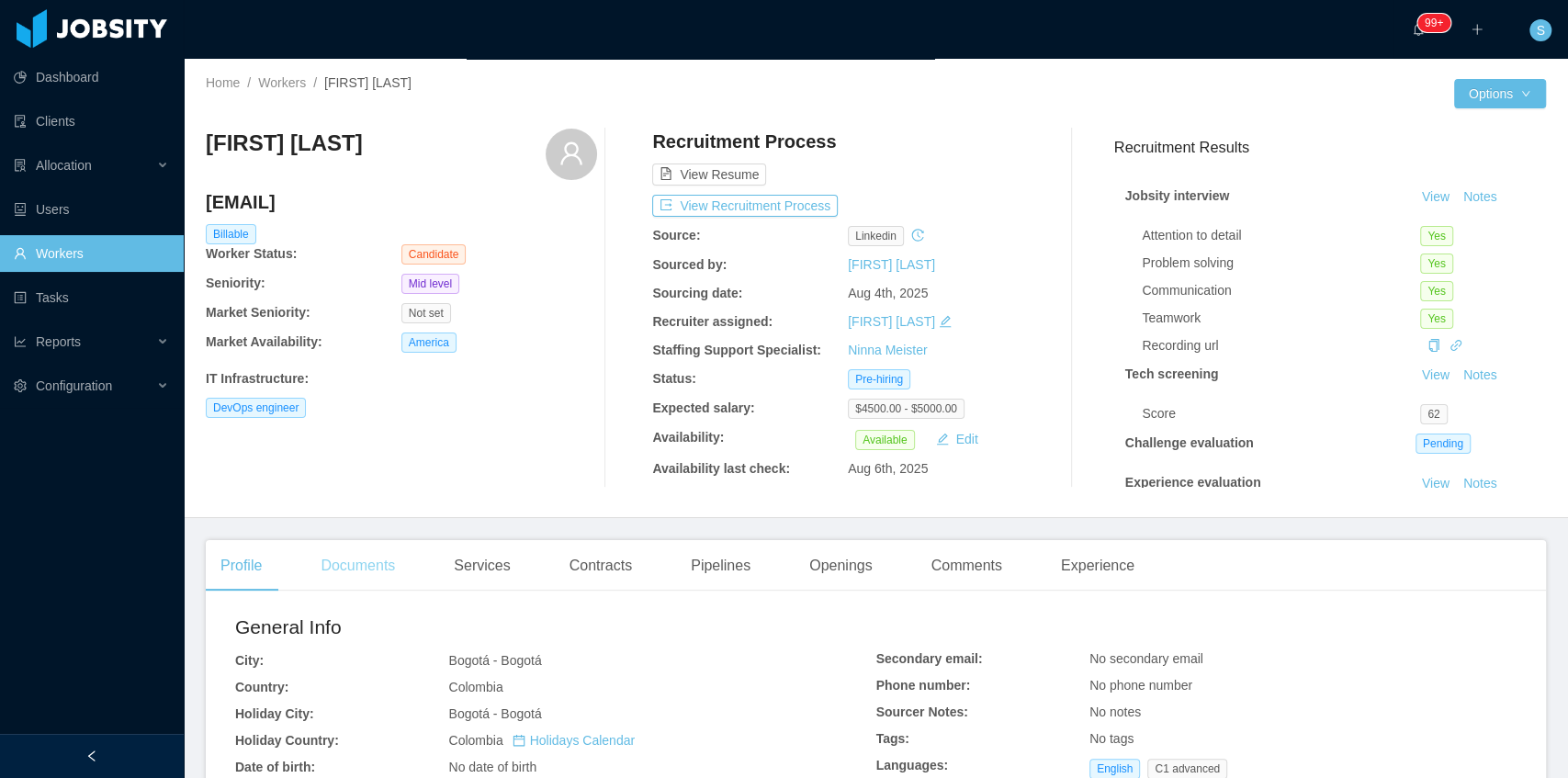 click on "Documents" at bounding box center [357, 566] 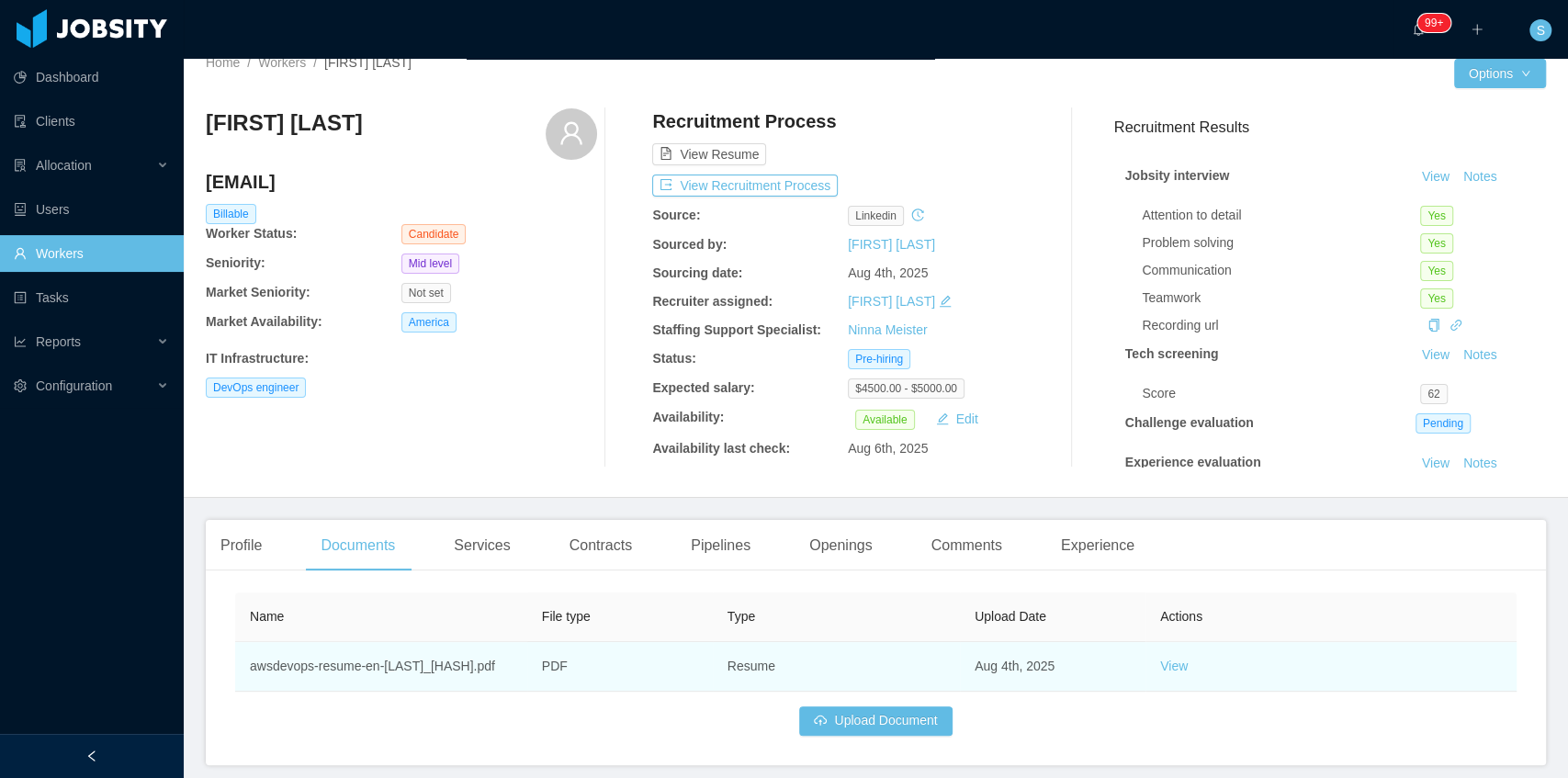 scroll, scrollTop: 110, scrollLeft: 0, axis: vertical 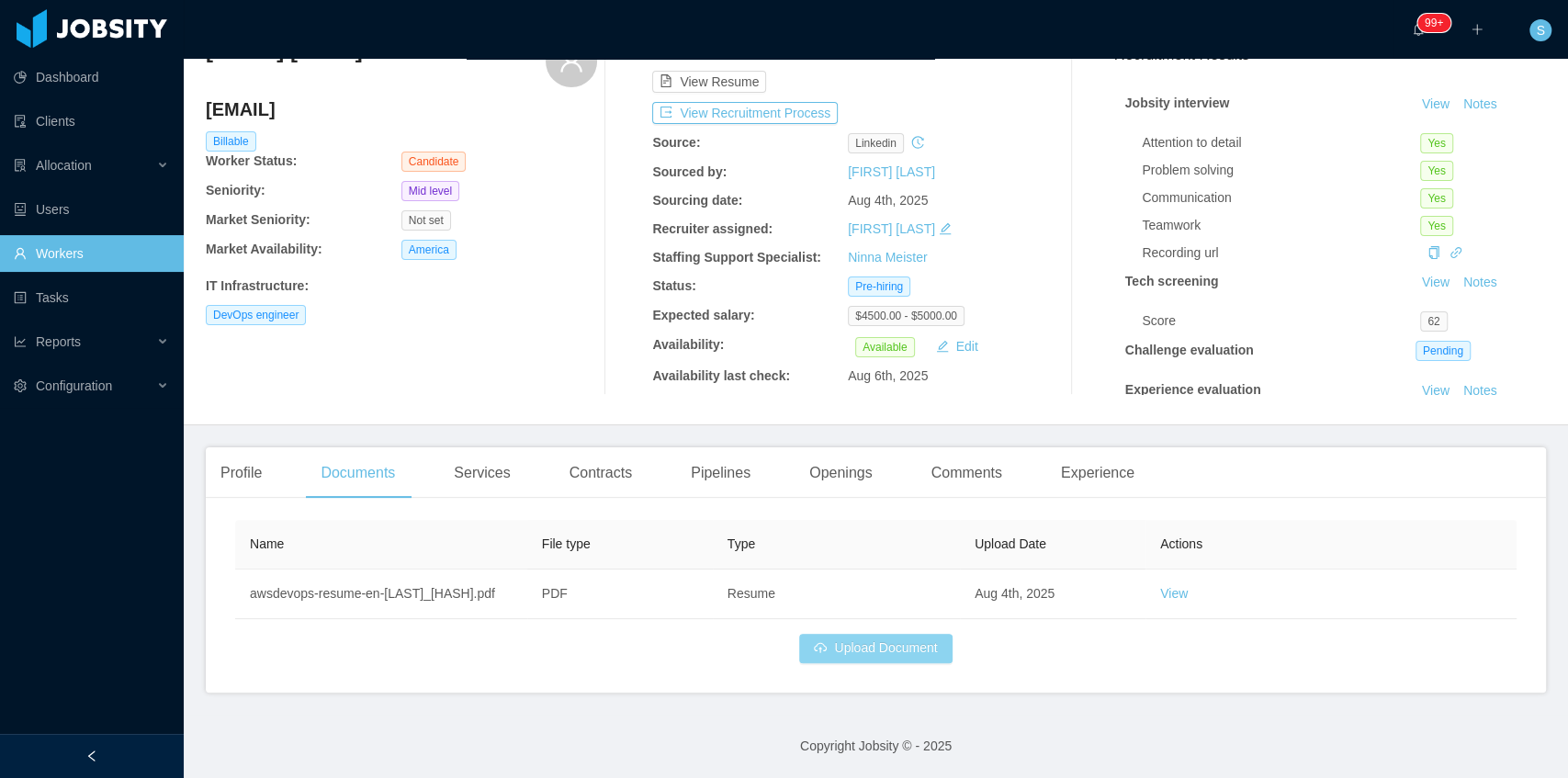 click on "Upload Document" at bounding box center (875, 648) 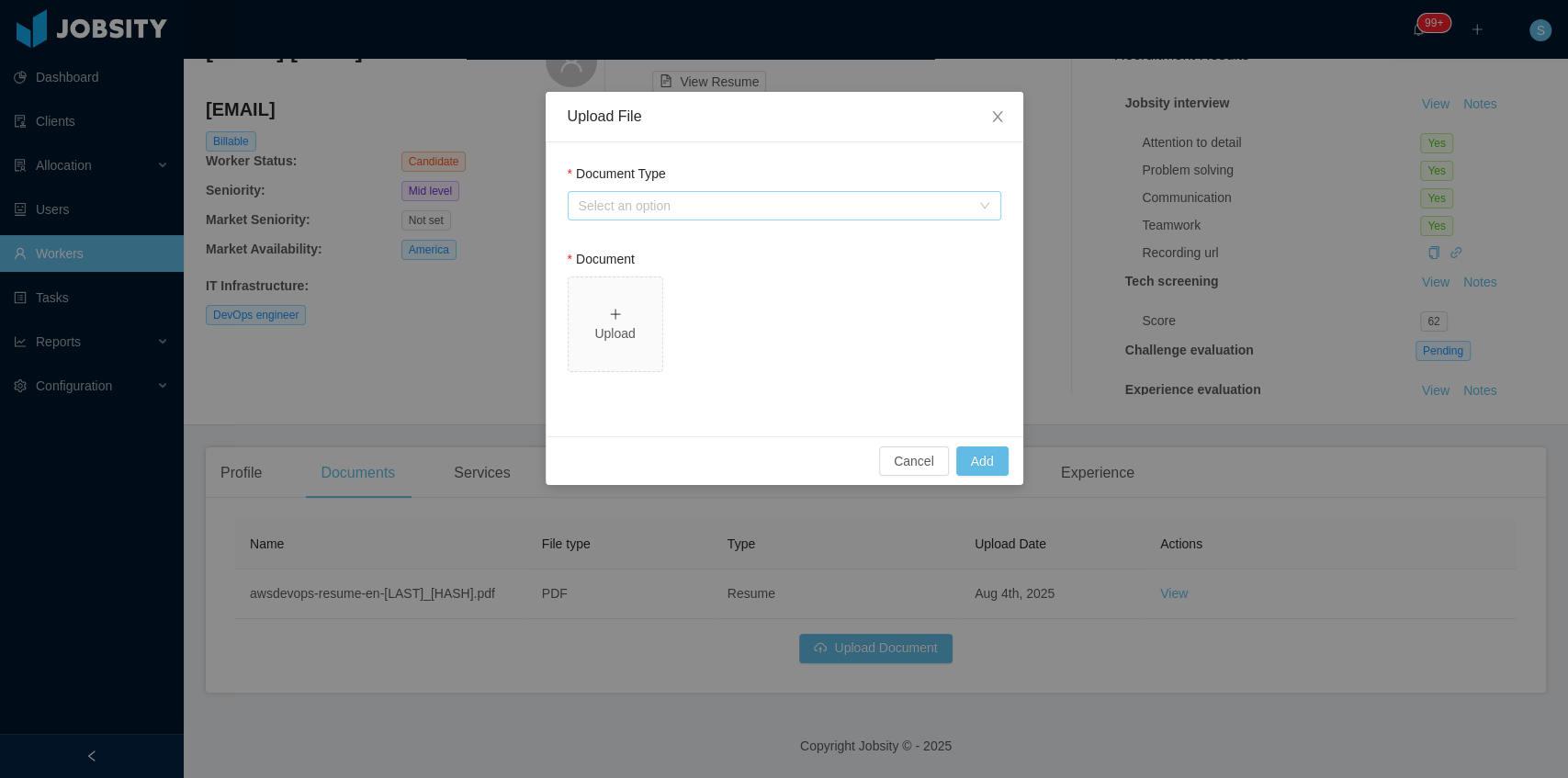 click on "Select an option" at bounding box center (774, 206) 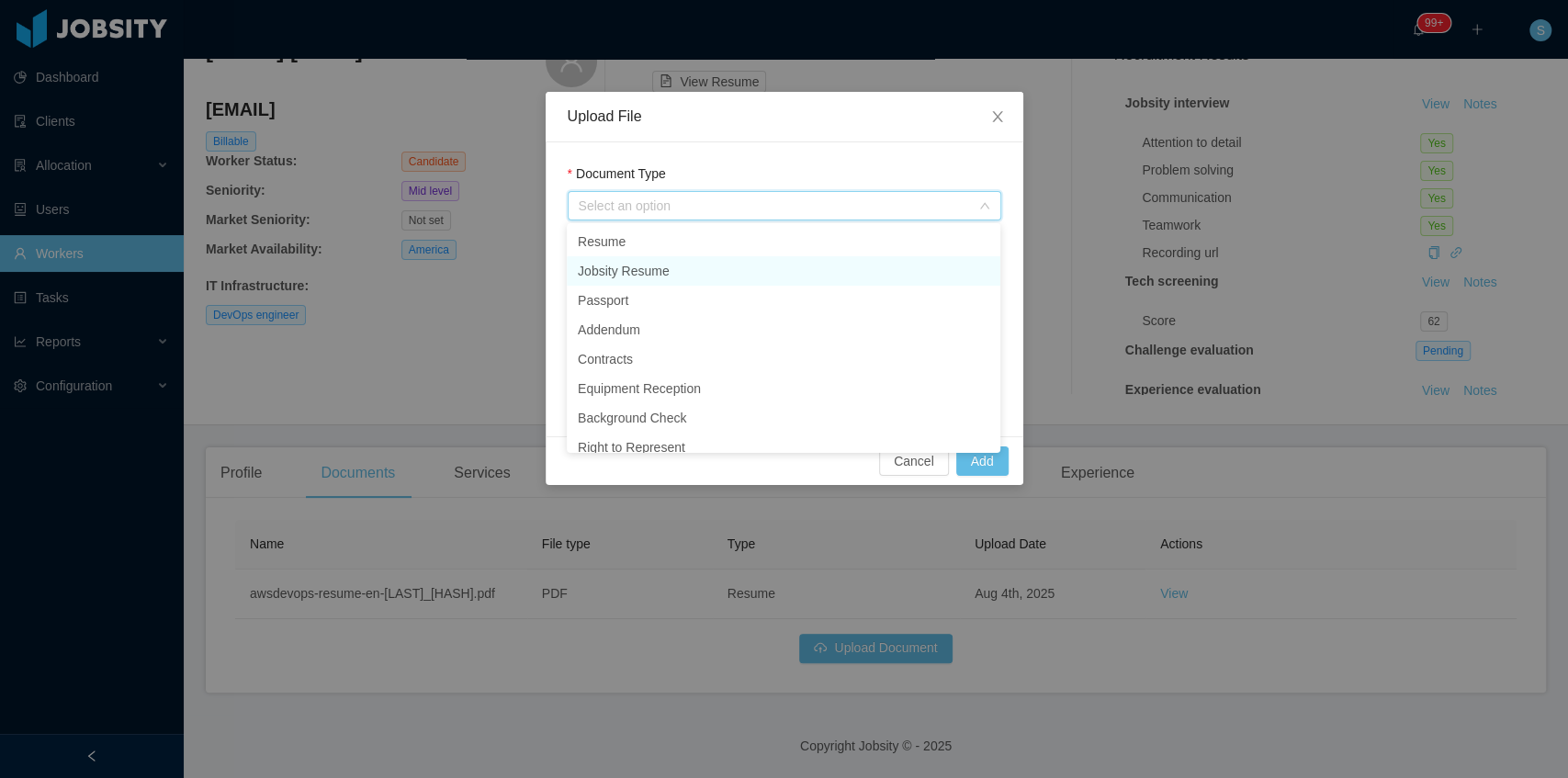 click on "Jobsity Resume" at bounding box center [784, 271] 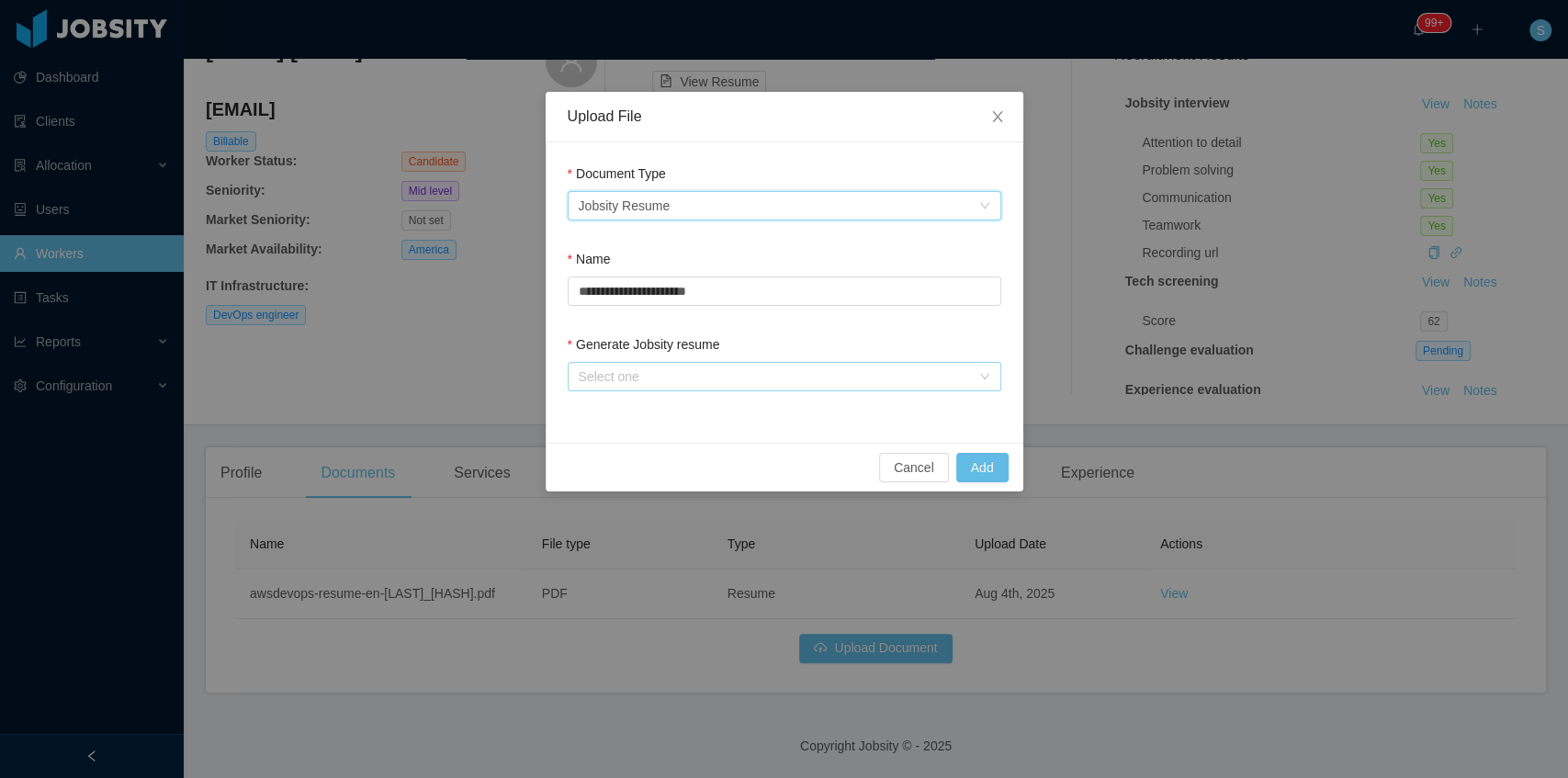 click on "Select one" at bounding box center [774, 377] 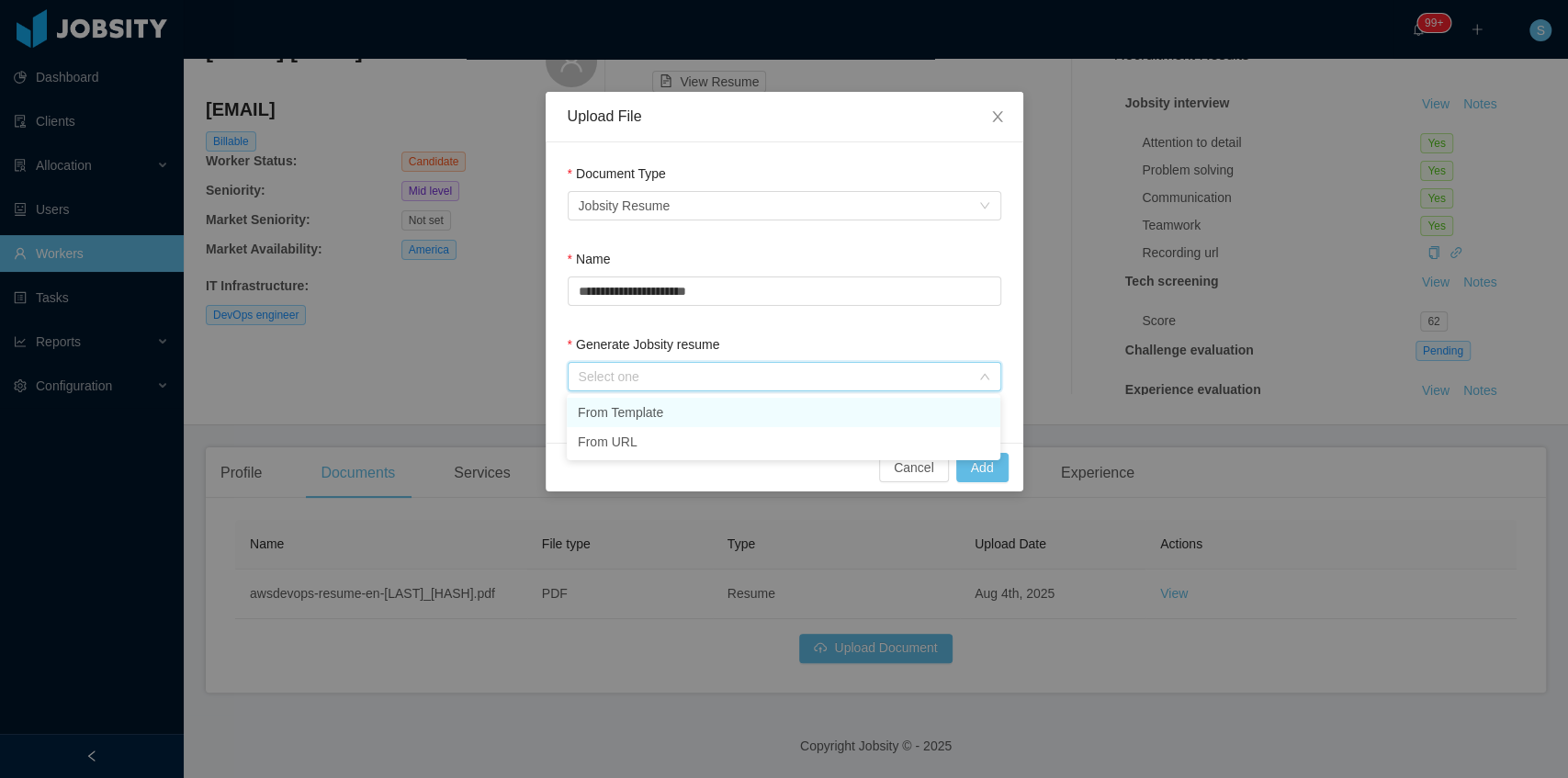 click on "From Template" at bounding box center [784, 412] 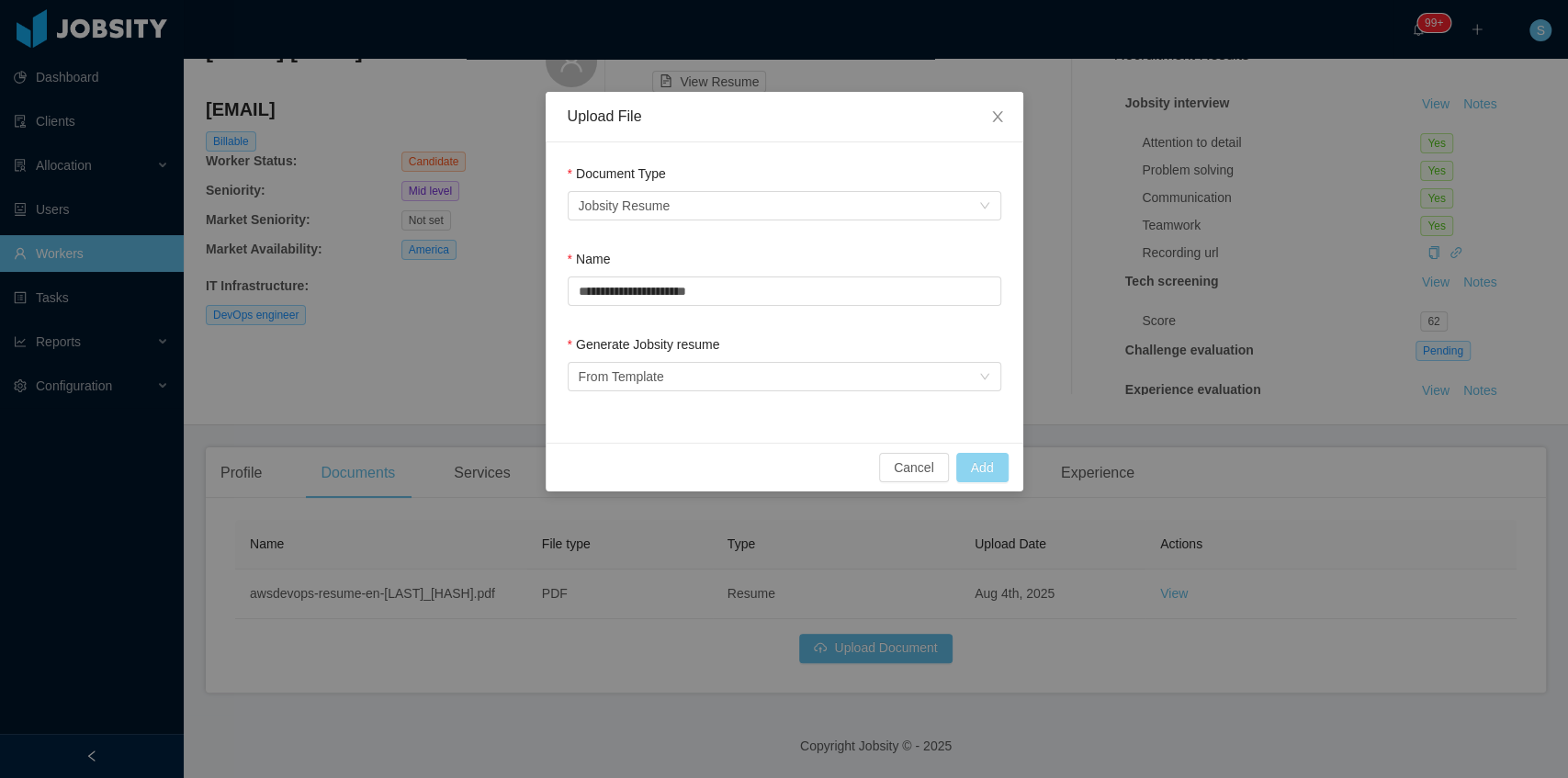 click on "Add" at bounding box center (982, 468) 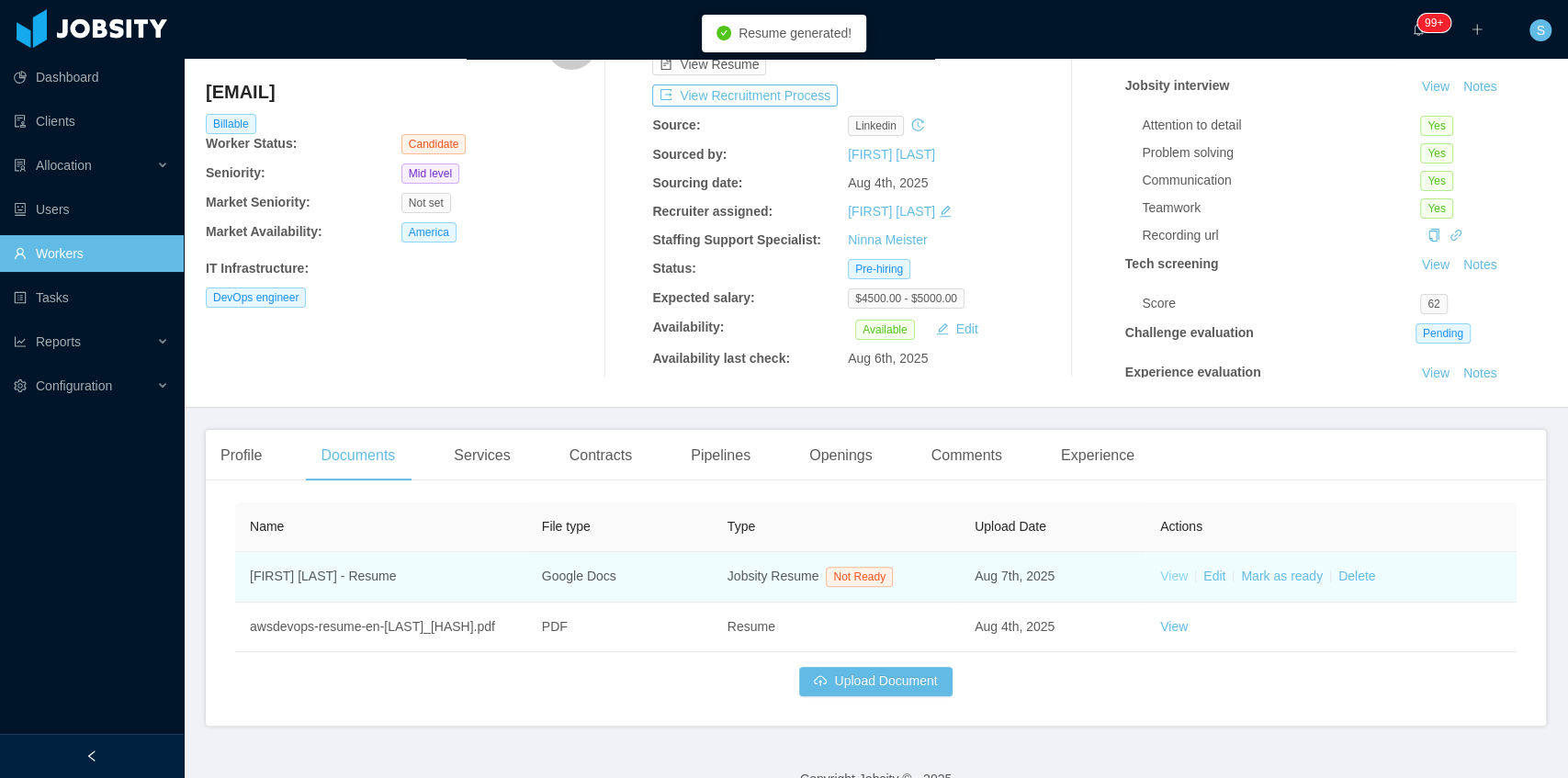 click on "View" at bounding box center [1174, 576] 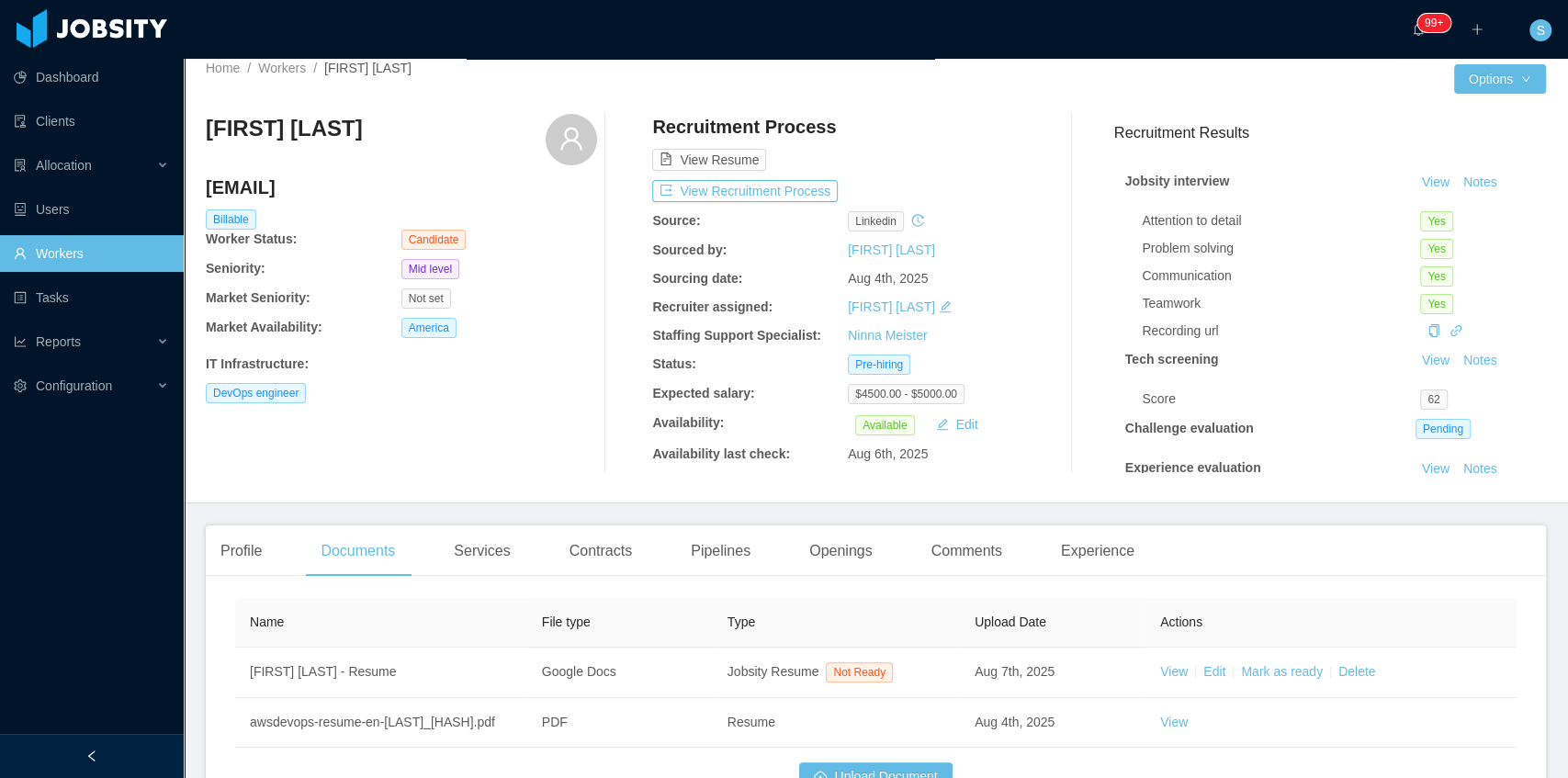 scroll, scrollTop: 0, scrollLeft: 0, axis: both 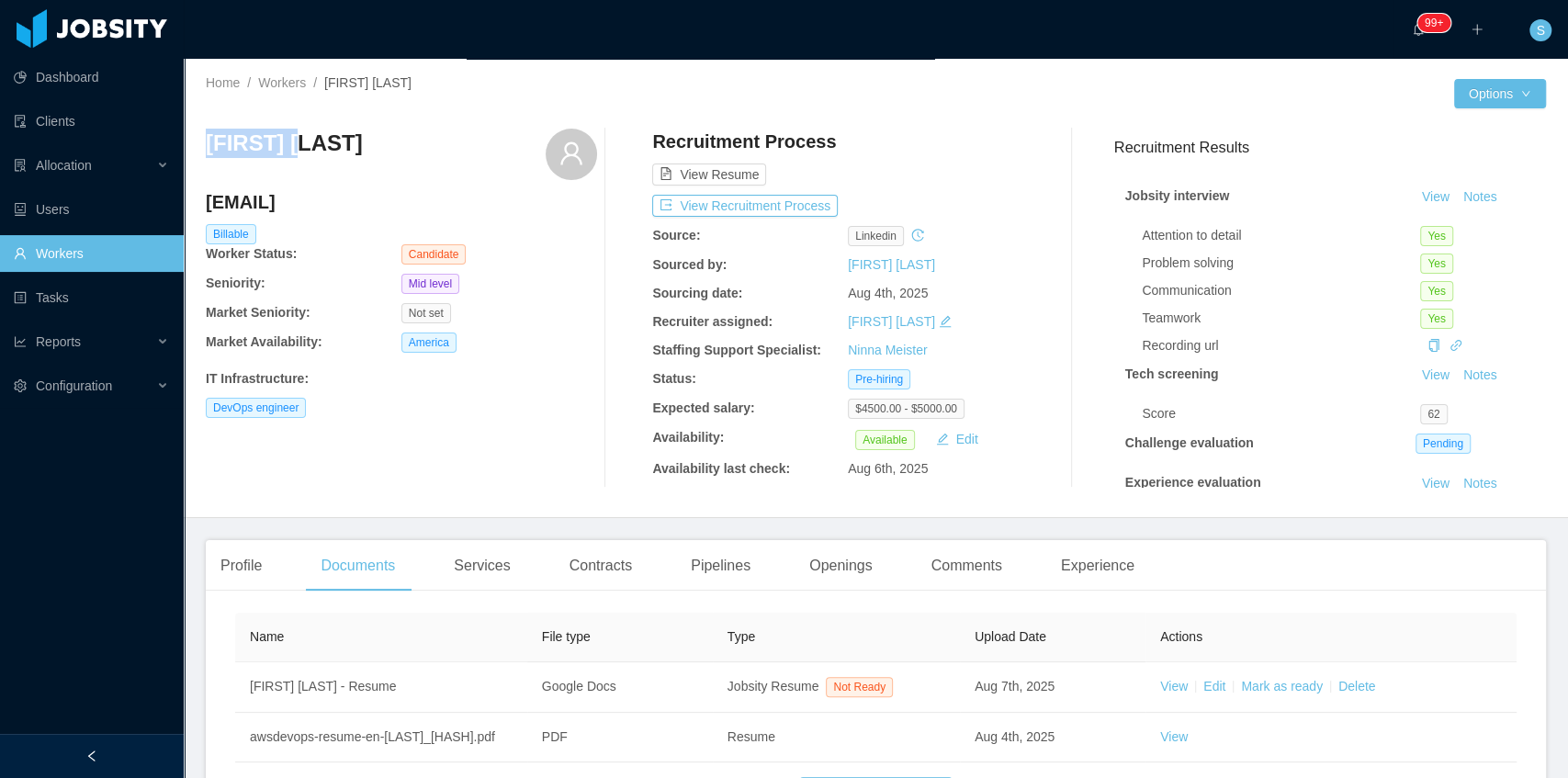 copy on "Alejandro" 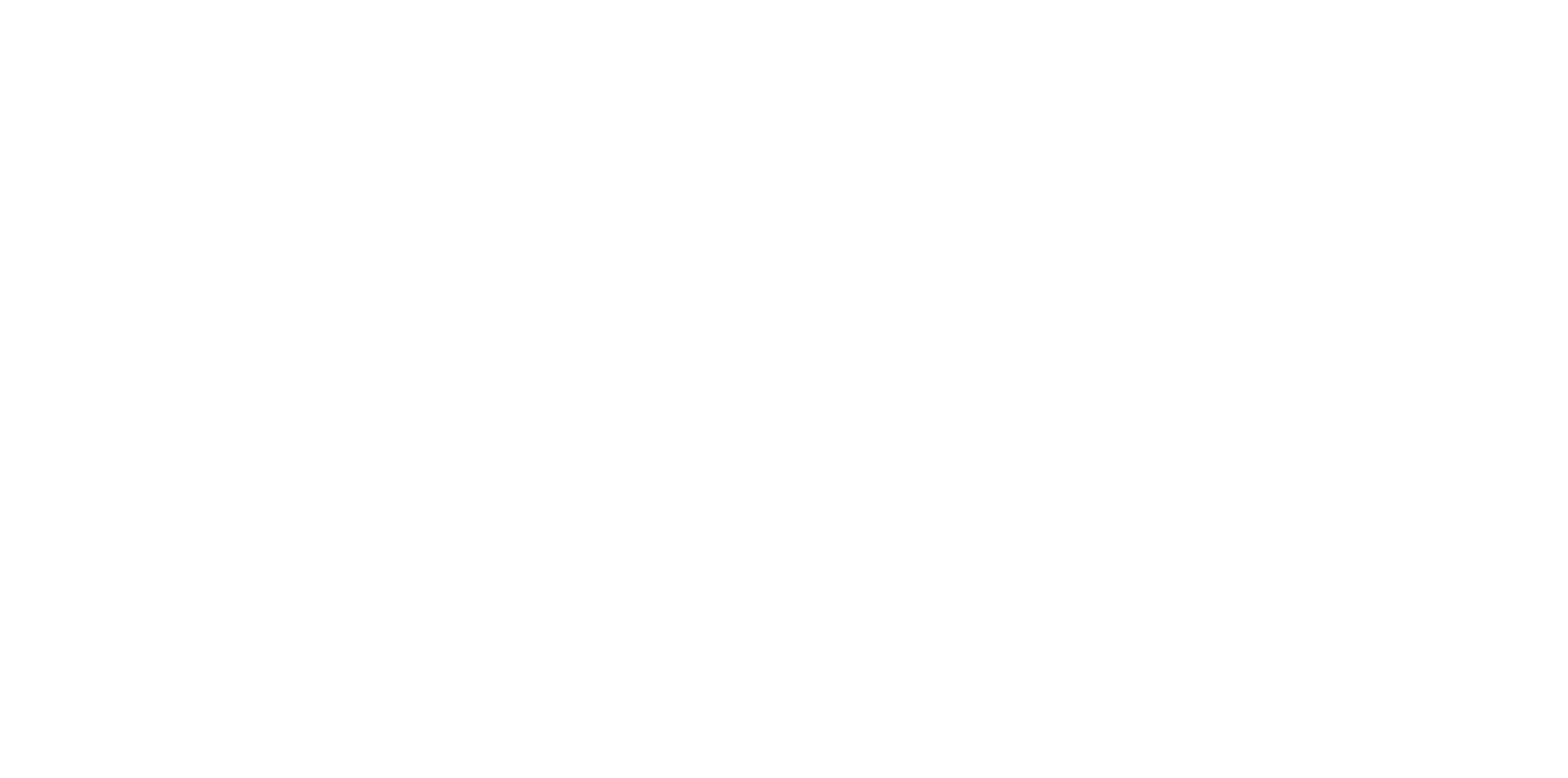 scroll, scrollTop: 0, scrollLeft: 0, axis: both 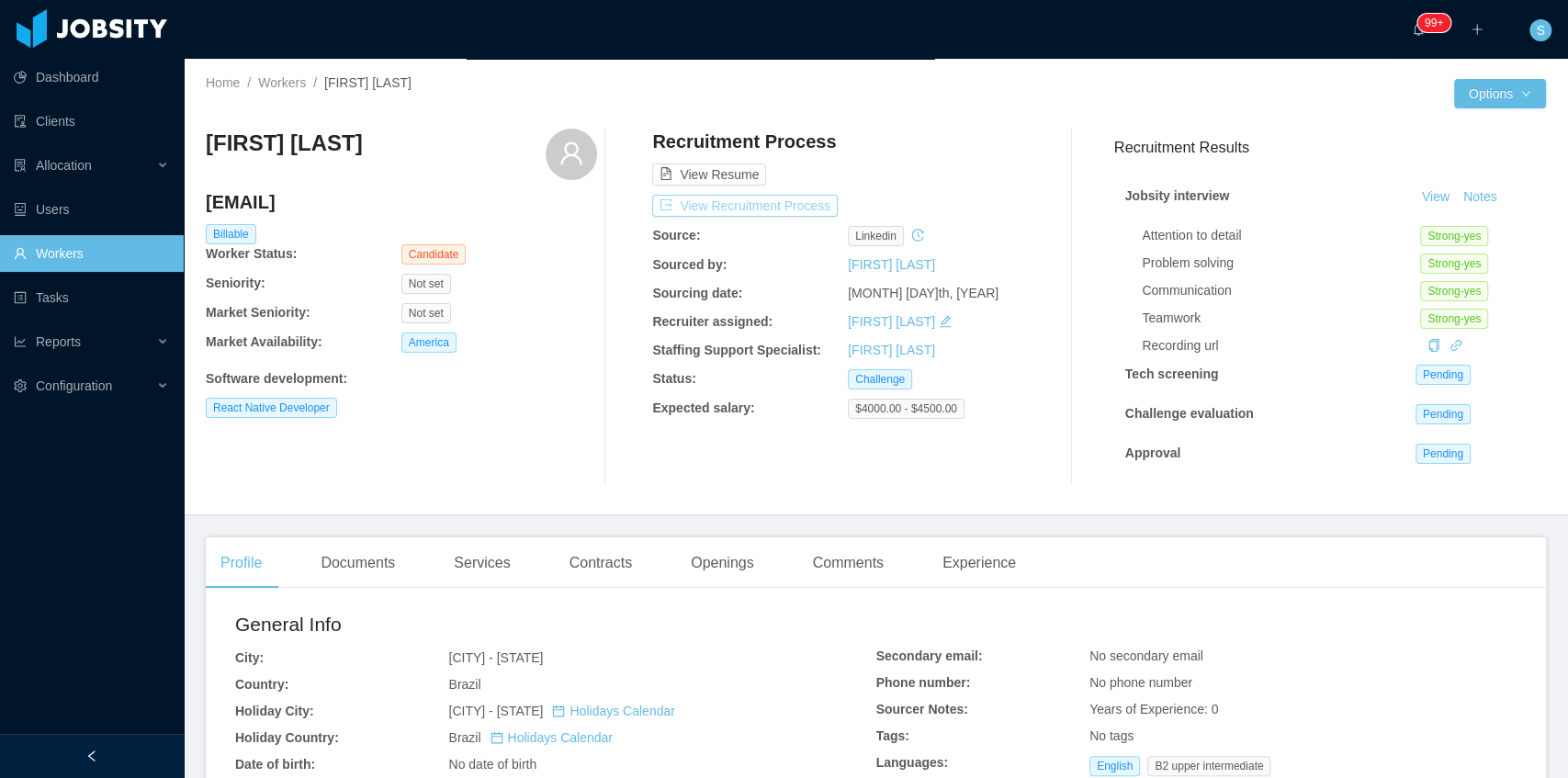 click on "View Recruitment Process" at bounding box center [745, 206] 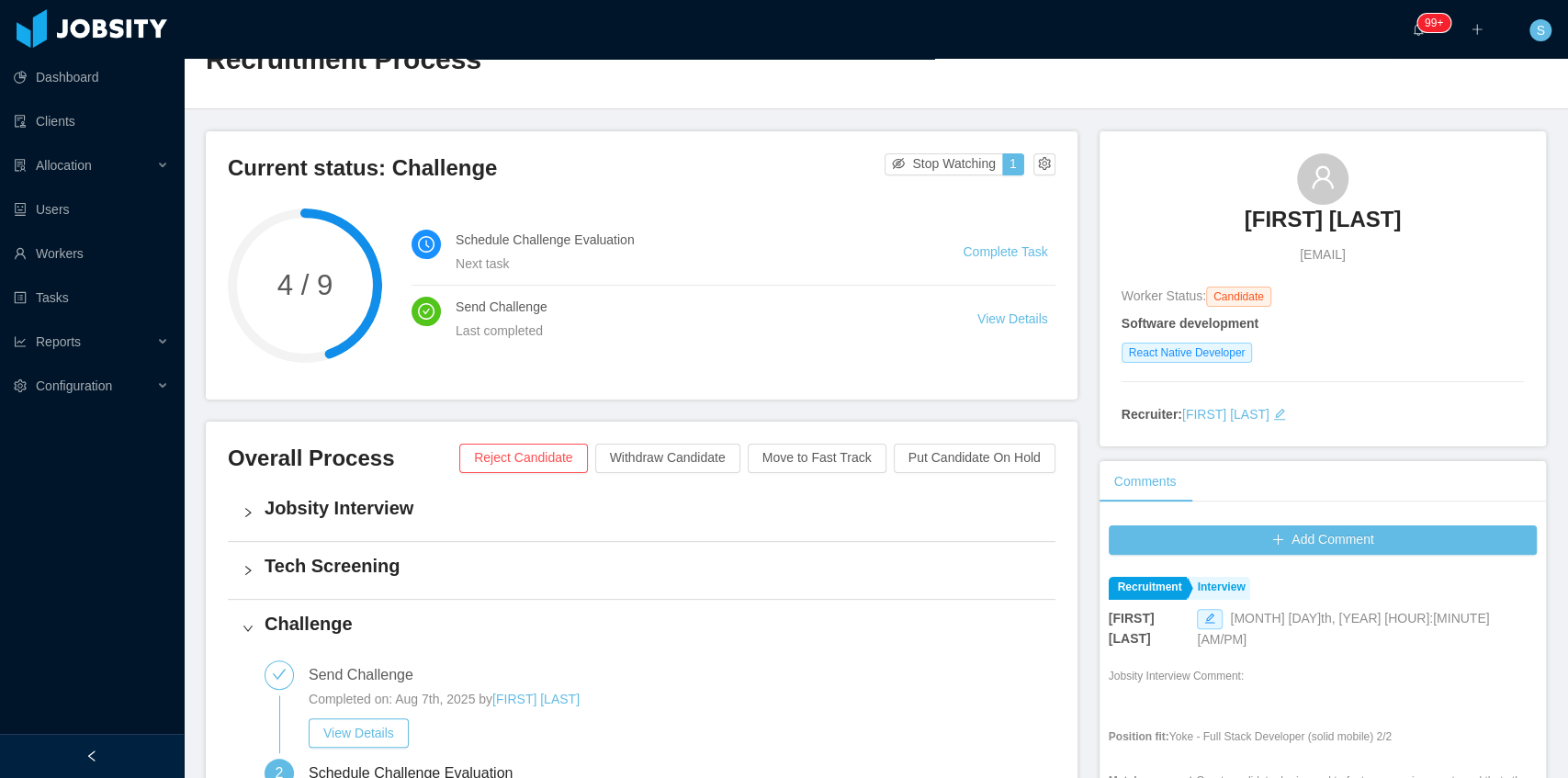 scroll, scrollTop: 0, scrollLeft: 0, axis: both 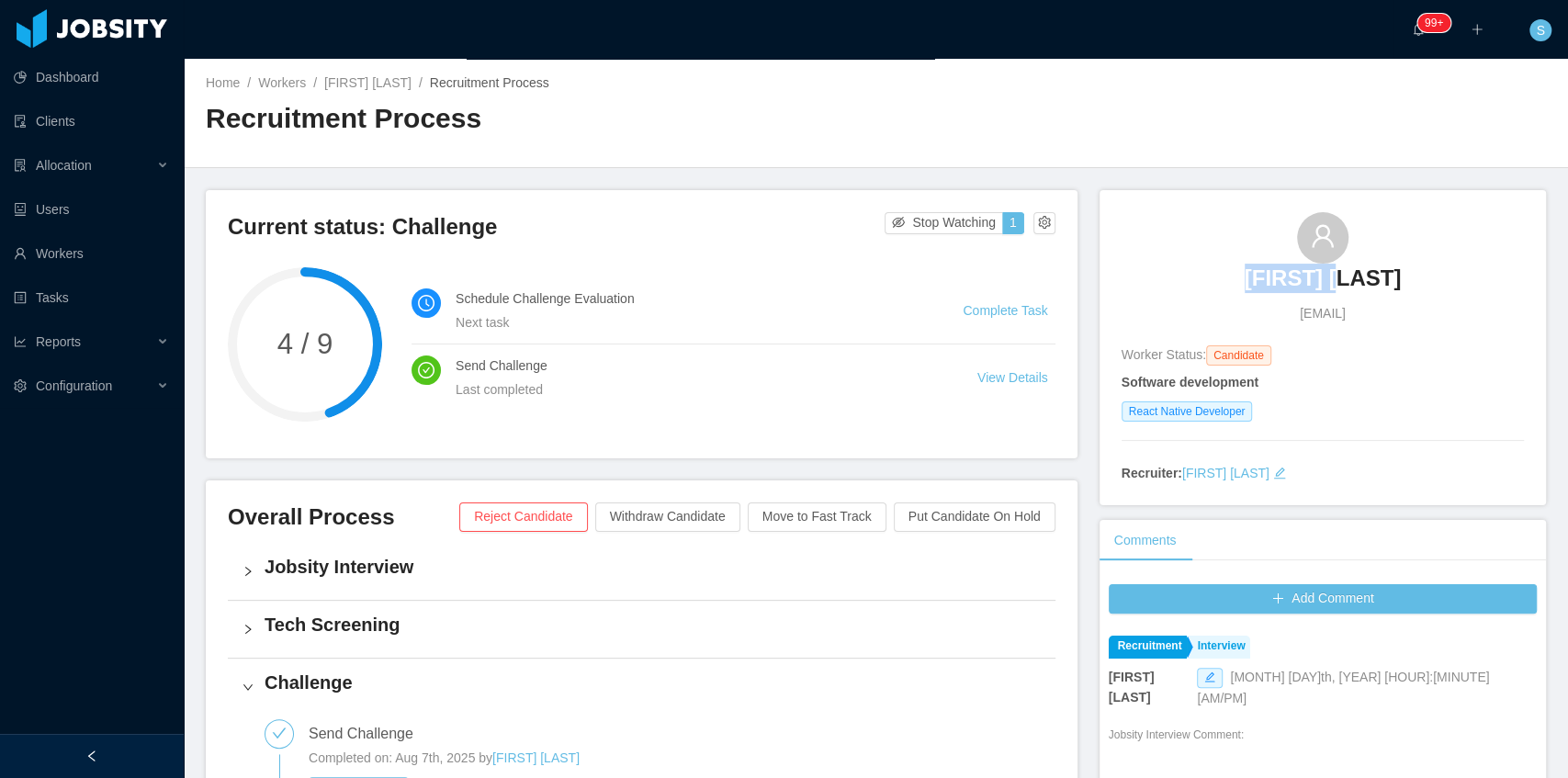 copy on "[FIRST] [LAST]" 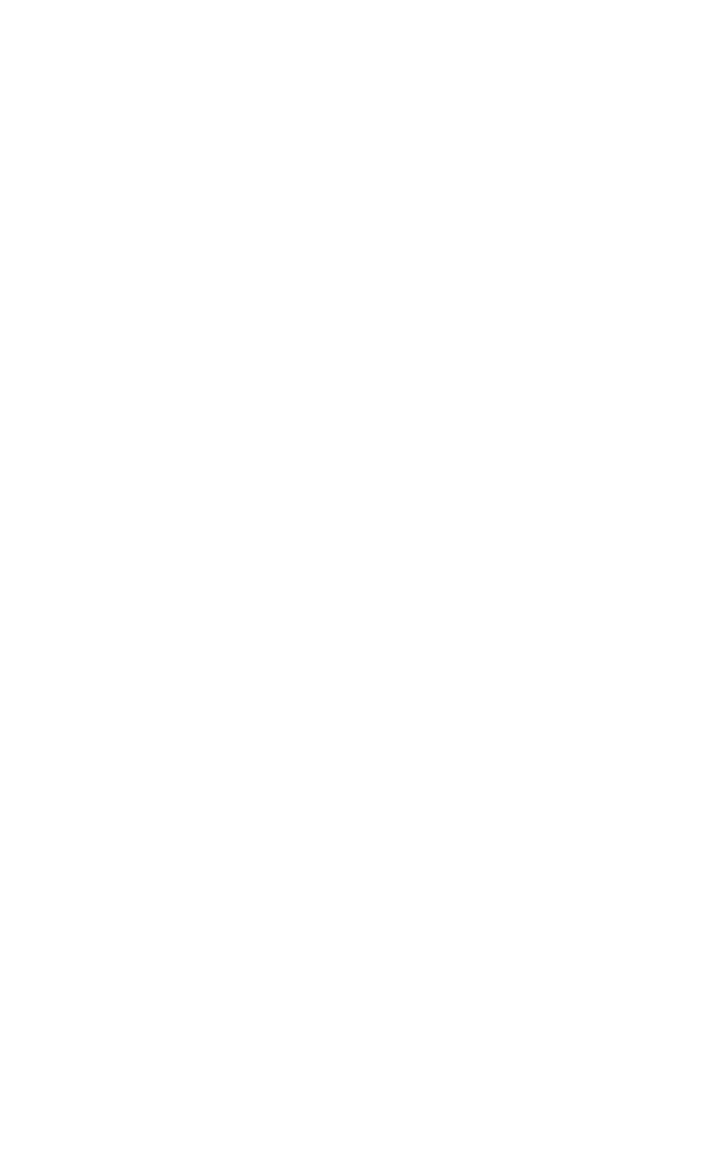 scroll, scrollTop: 0, scrollLeft: 0, axis: both 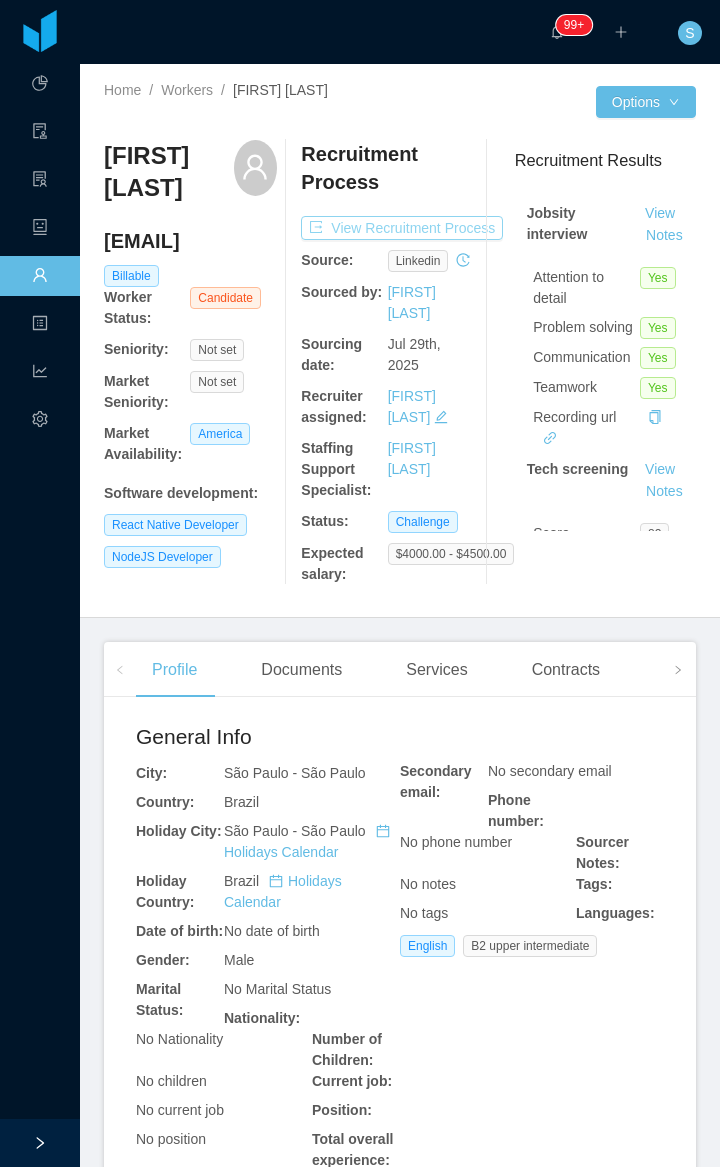 click on "View Recruitment Process" at bounding box center (402, 228) 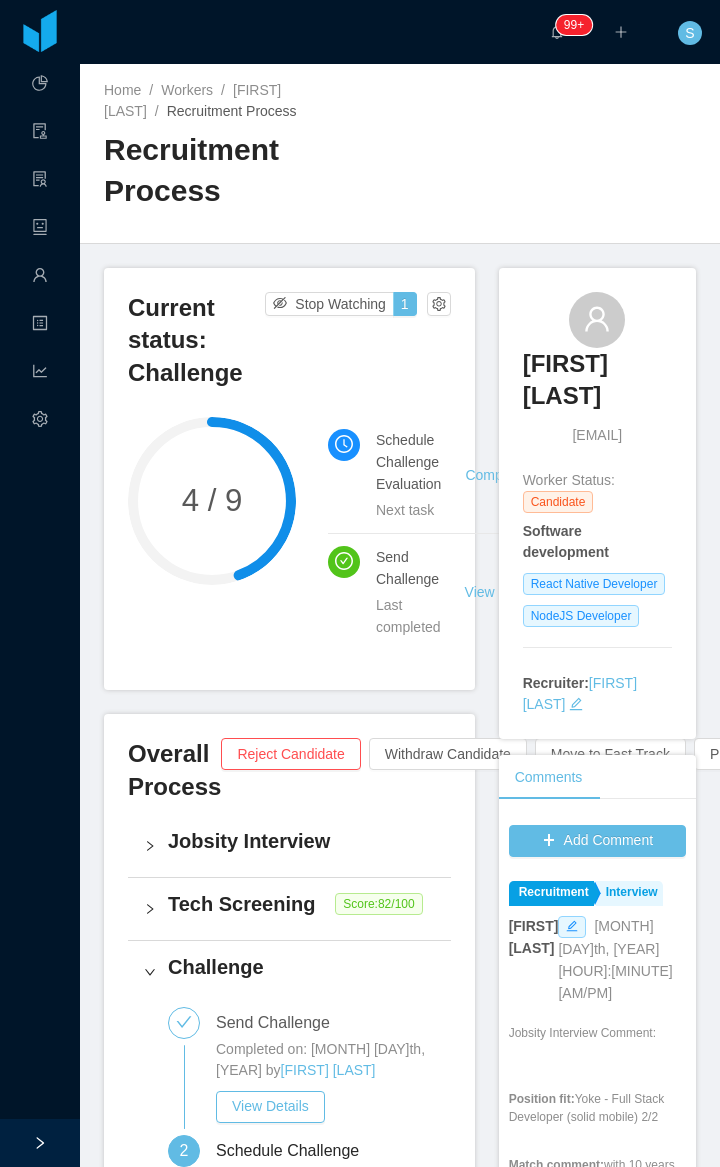 click on "[EMAIL]" at bounding box center [597, 435] 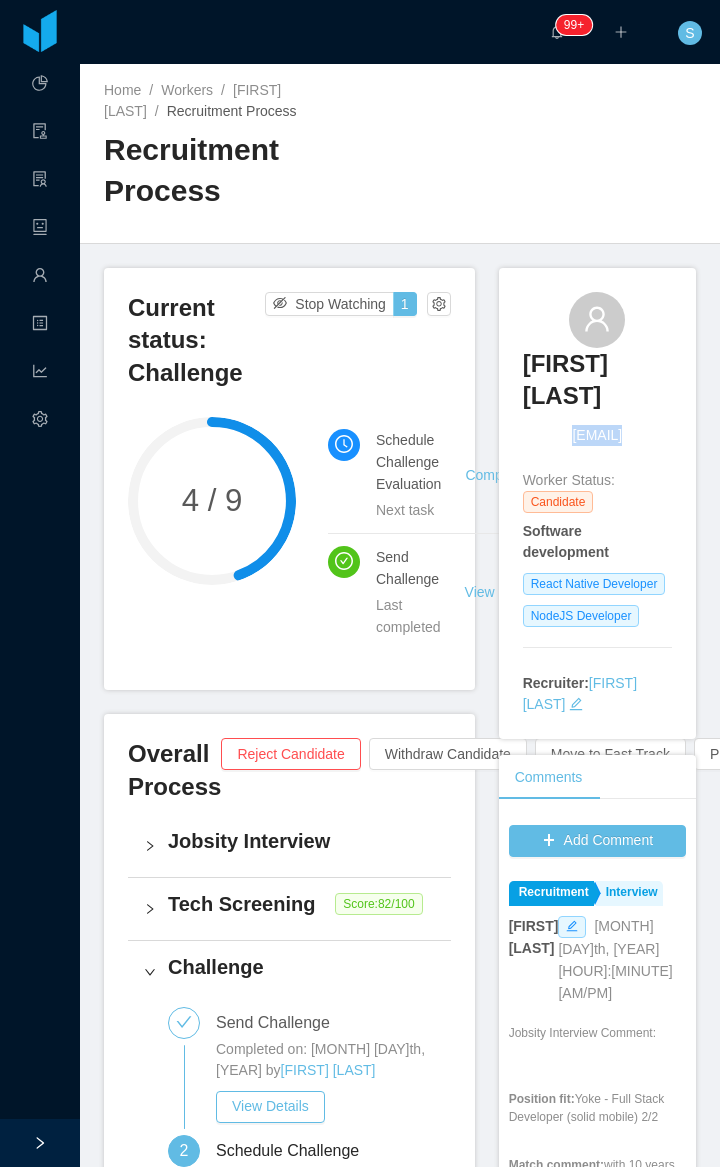 click on "[EMAIL]" at bounding box center [597, 435] 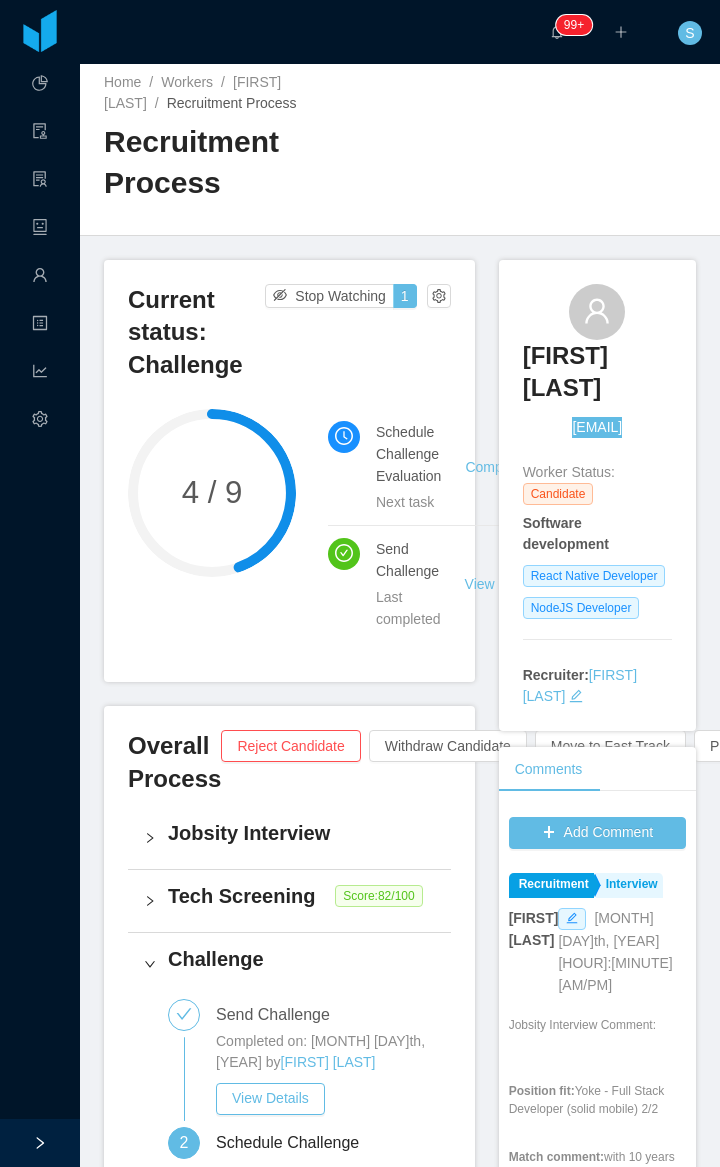 scroll, scrollTop: 0, scrollLeft: 0, axis: both 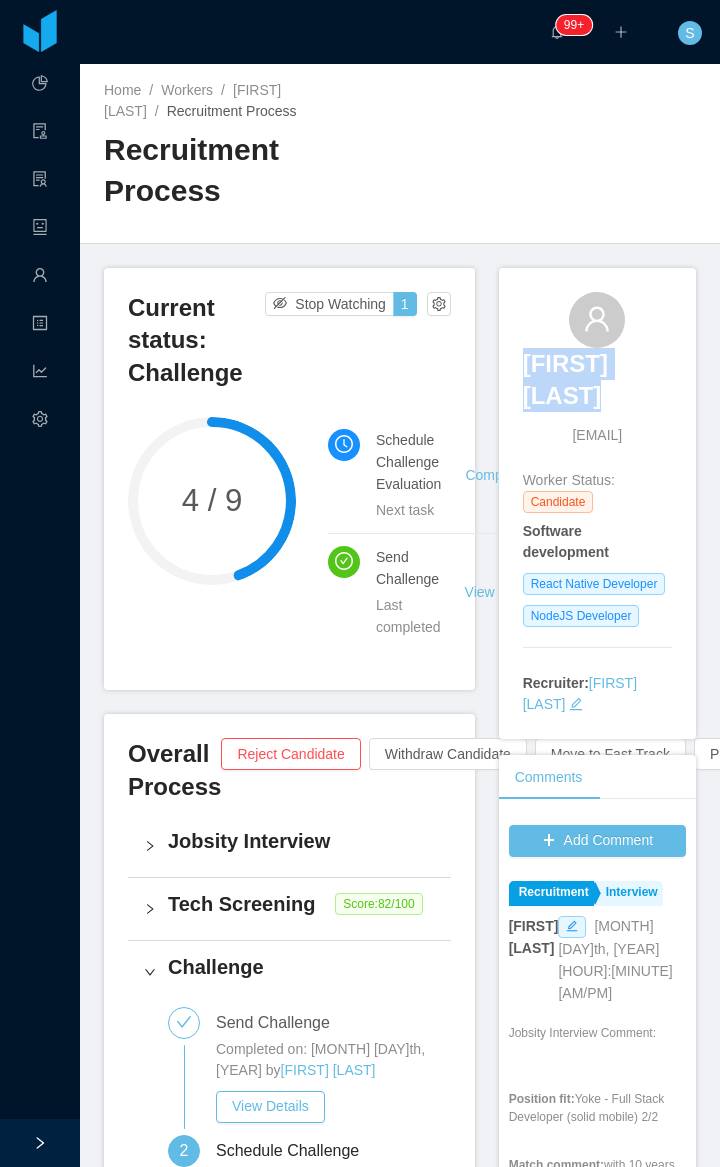 copy on "Rafael Freitas" 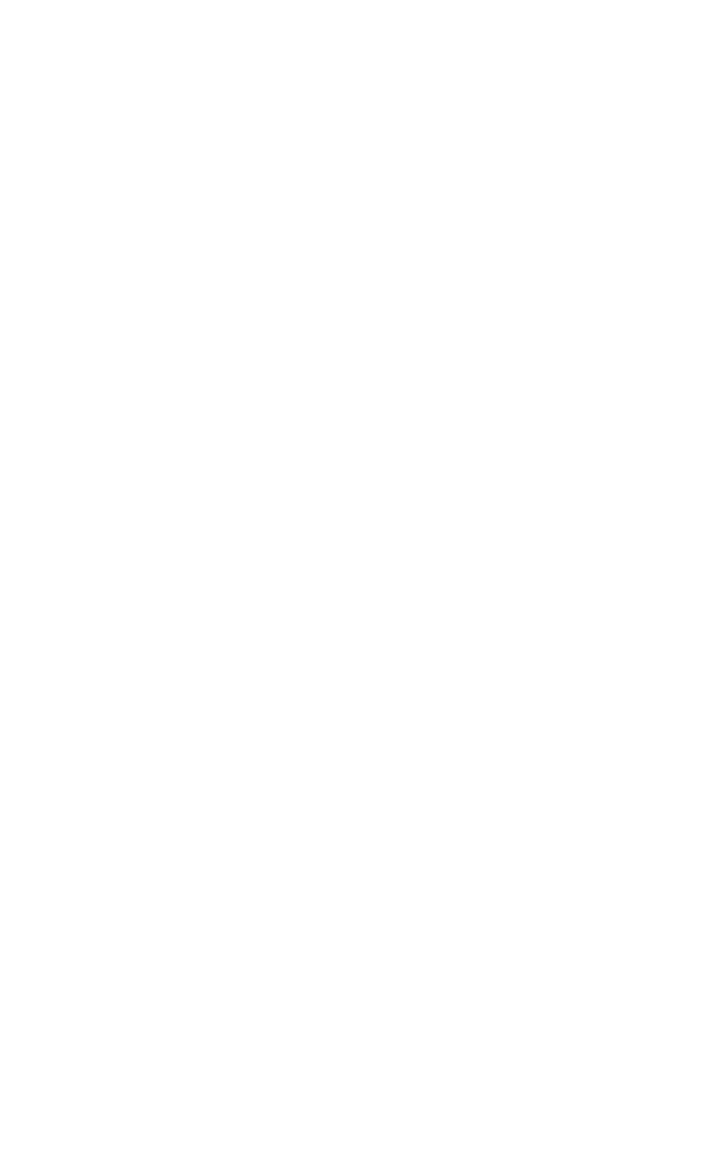 scroll, scrollTop: 0, scrollLeft: 0, axis: both 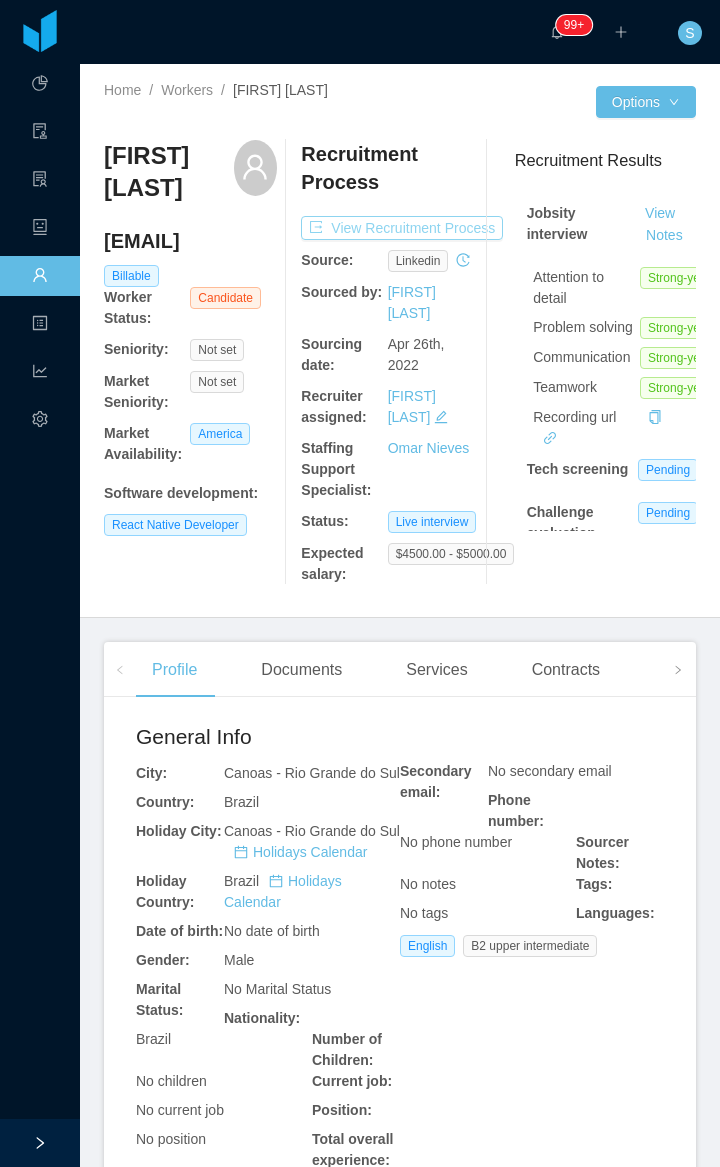 click on "View Recruitment Process" at bounding box center (402, 228) 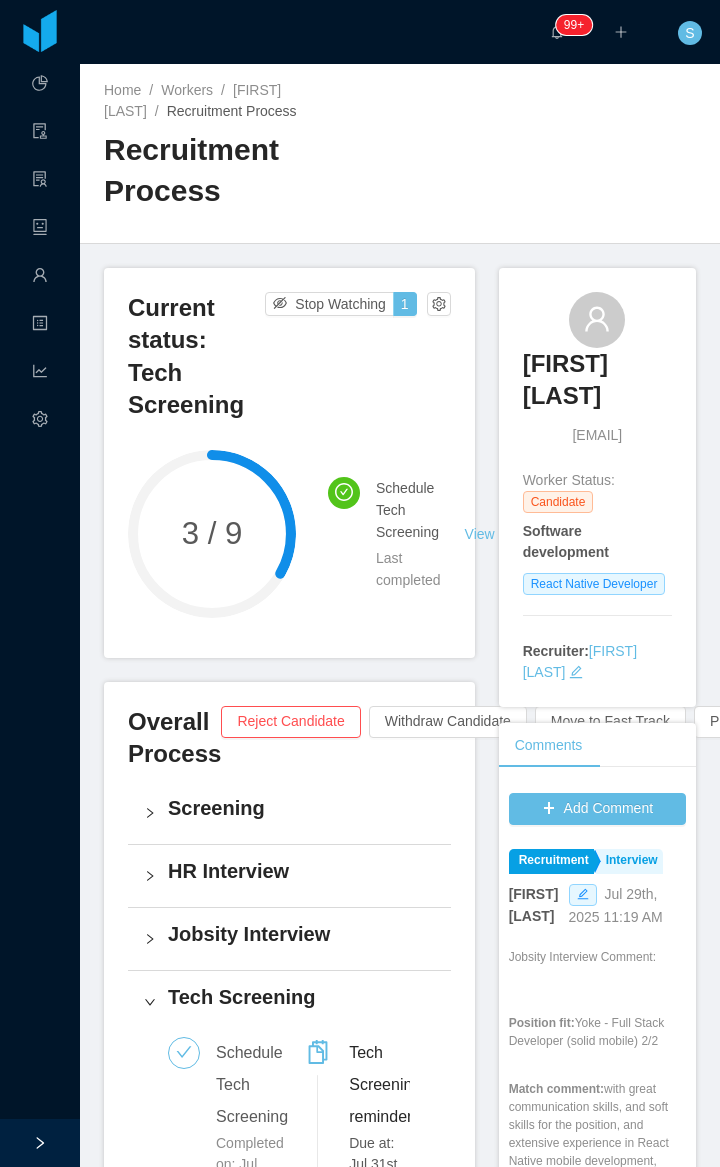 click on "Home / Workers / [FIRST] [LAST] / Recruitment Process / Recruitment Process" at bounding box center (400, 154) 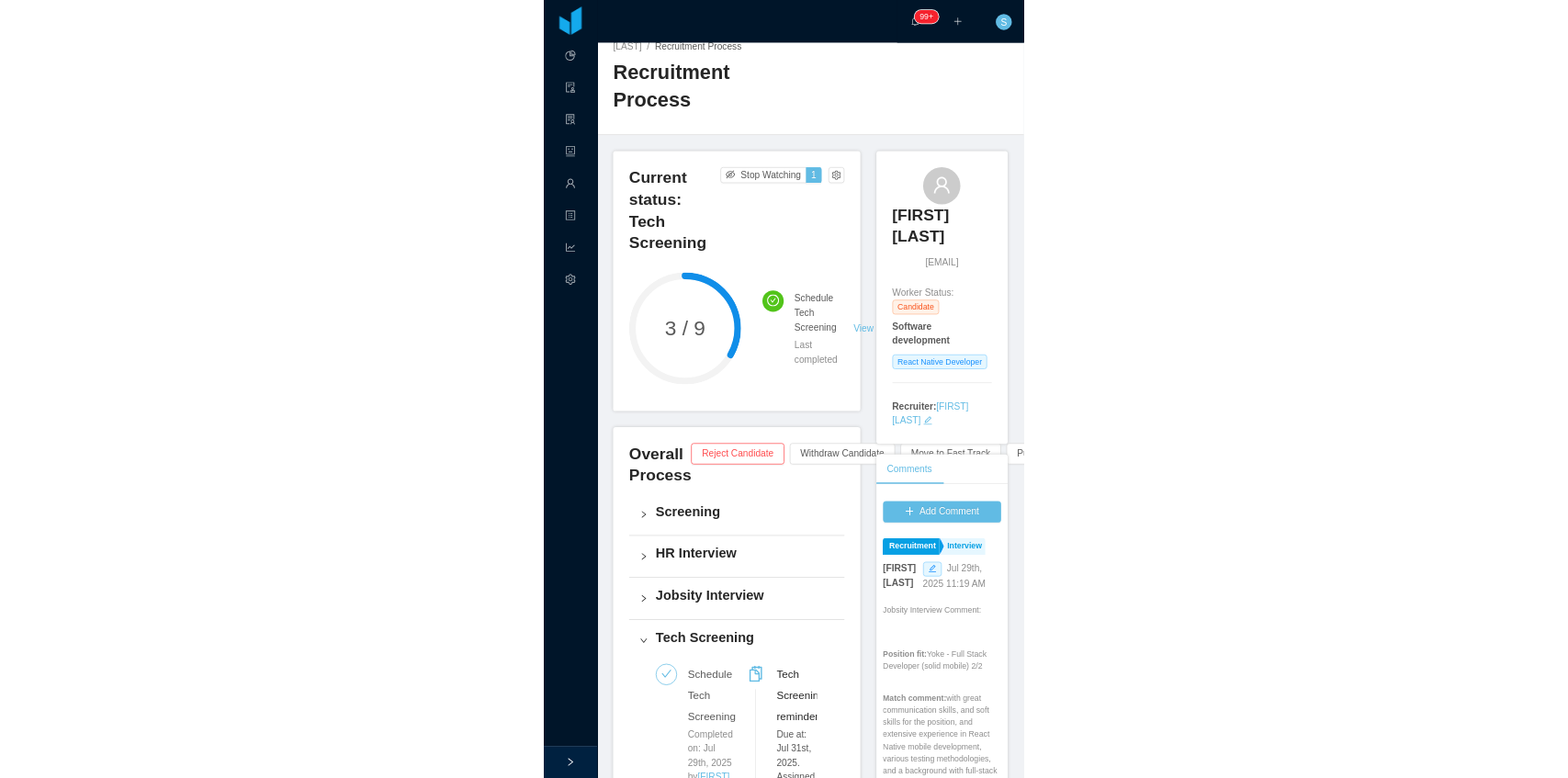 scroll, scrollTop: 0, scrollLeft: 0, axis: both 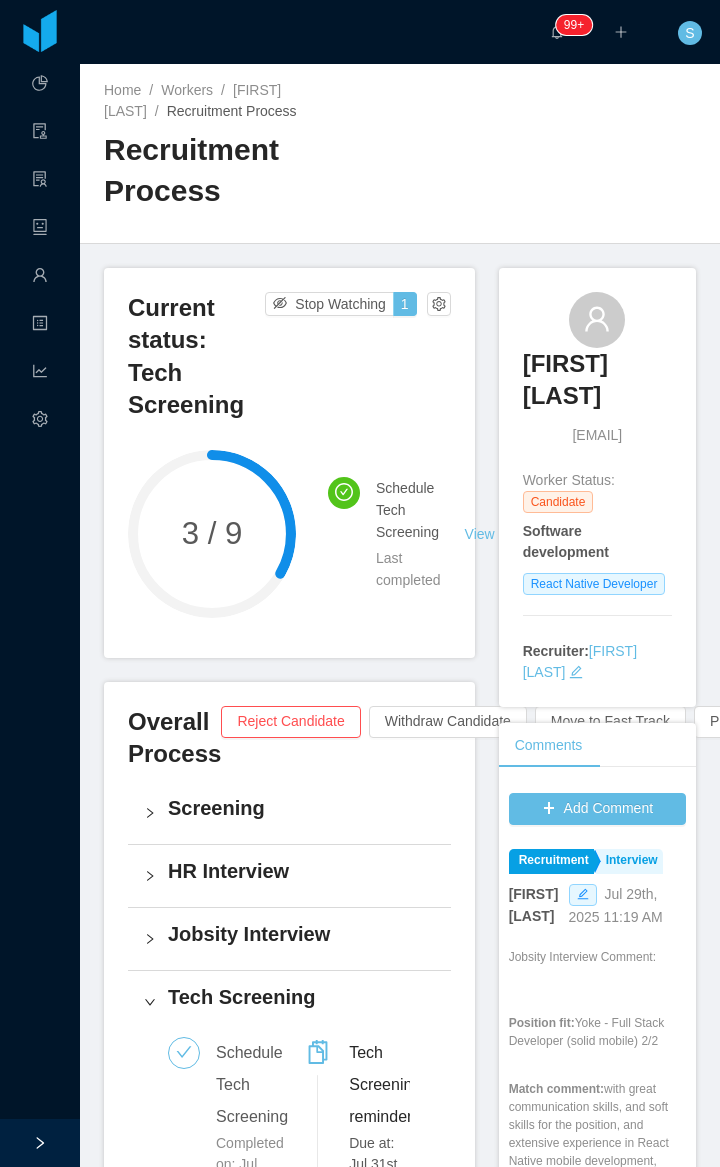 click on "[EMAIL]" at bounding box center [597, 435] 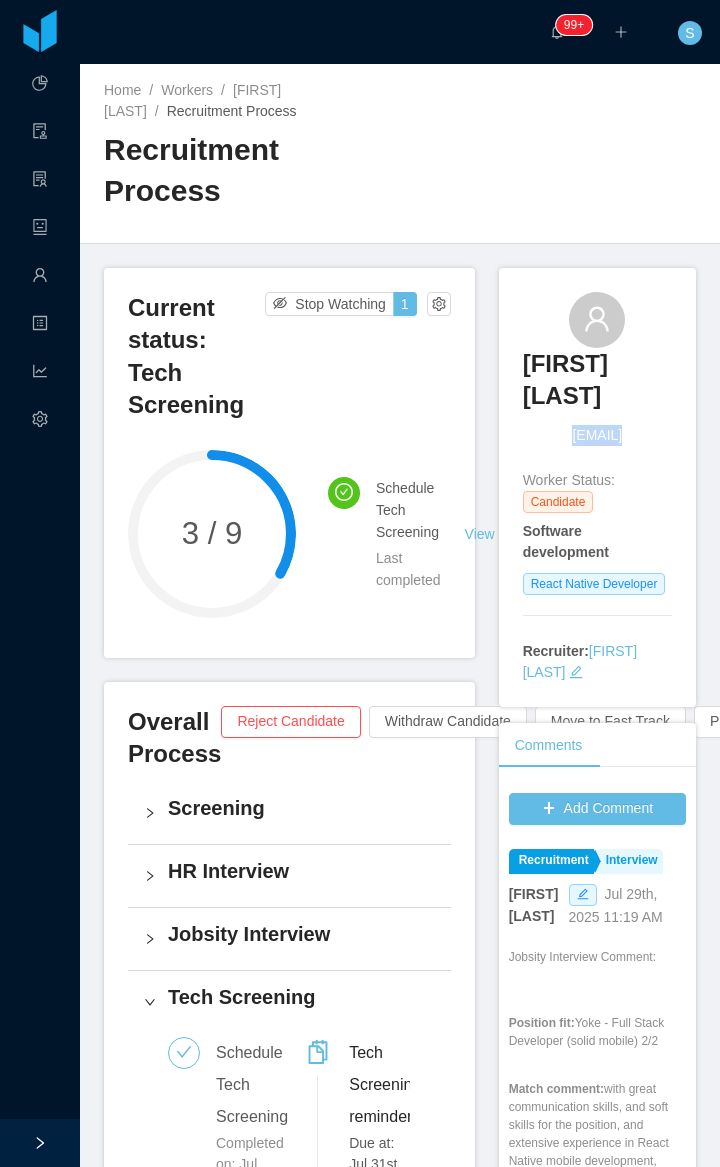 click on "[EMAIL]" at bounding box center (597, 435) 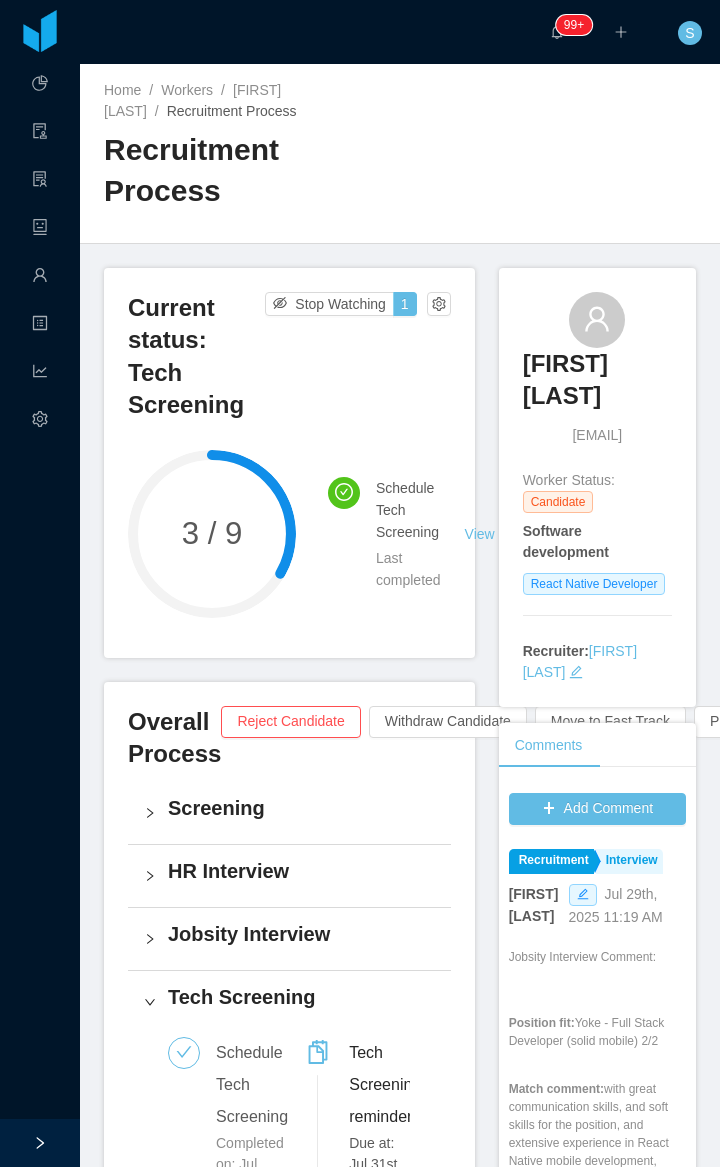 click on "[FIRST] [LAST] [EMAIL] Worker Status:   Candidate Software development React Native Developer Recruiter:  [FIRST] [LAST]" at bounding box center (597, 487) 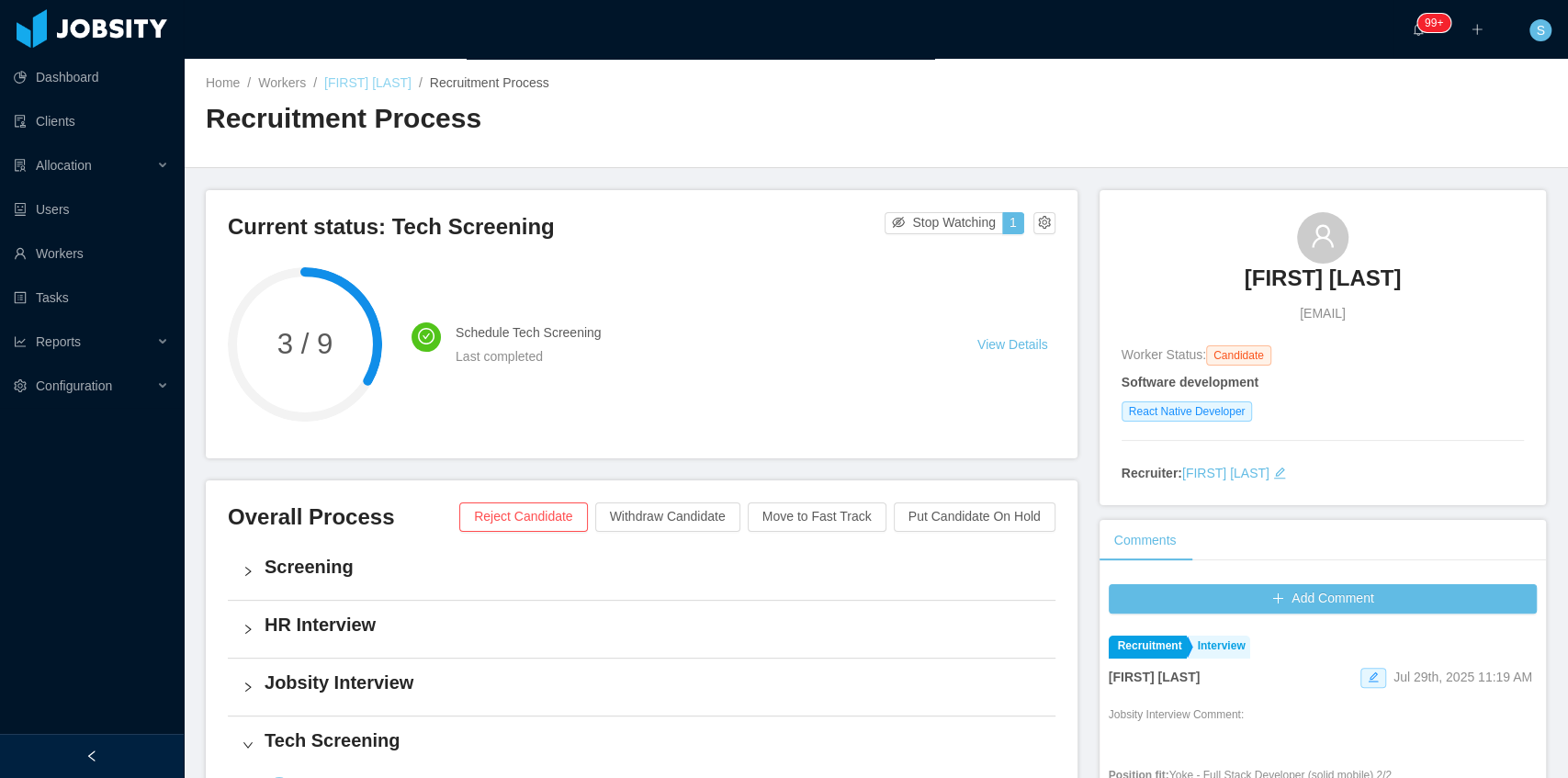 click on "[FIRST] [LAST]" at bounding box center (367, 83) 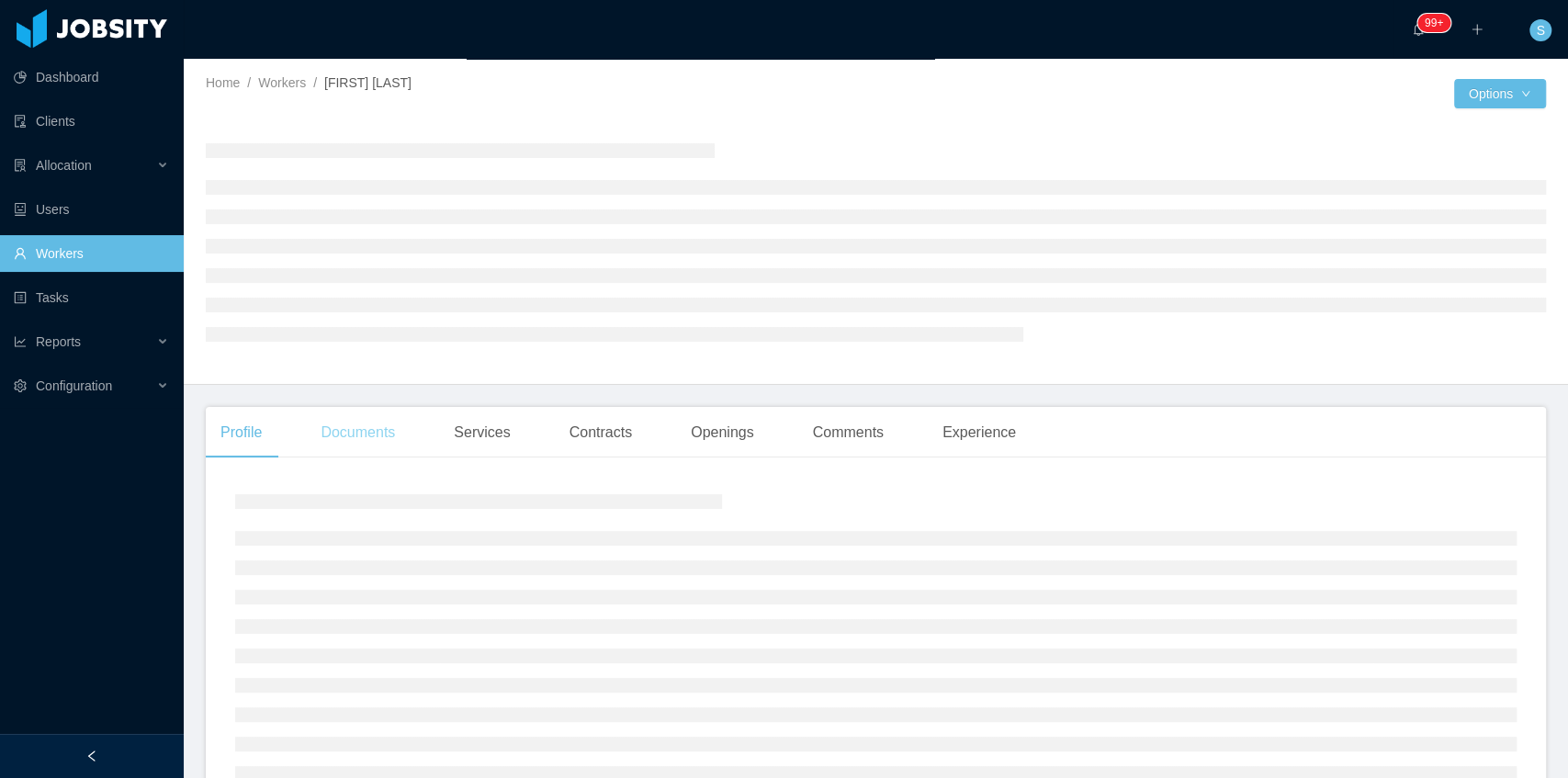 click on "Documents" at bounding box center [357, 433] 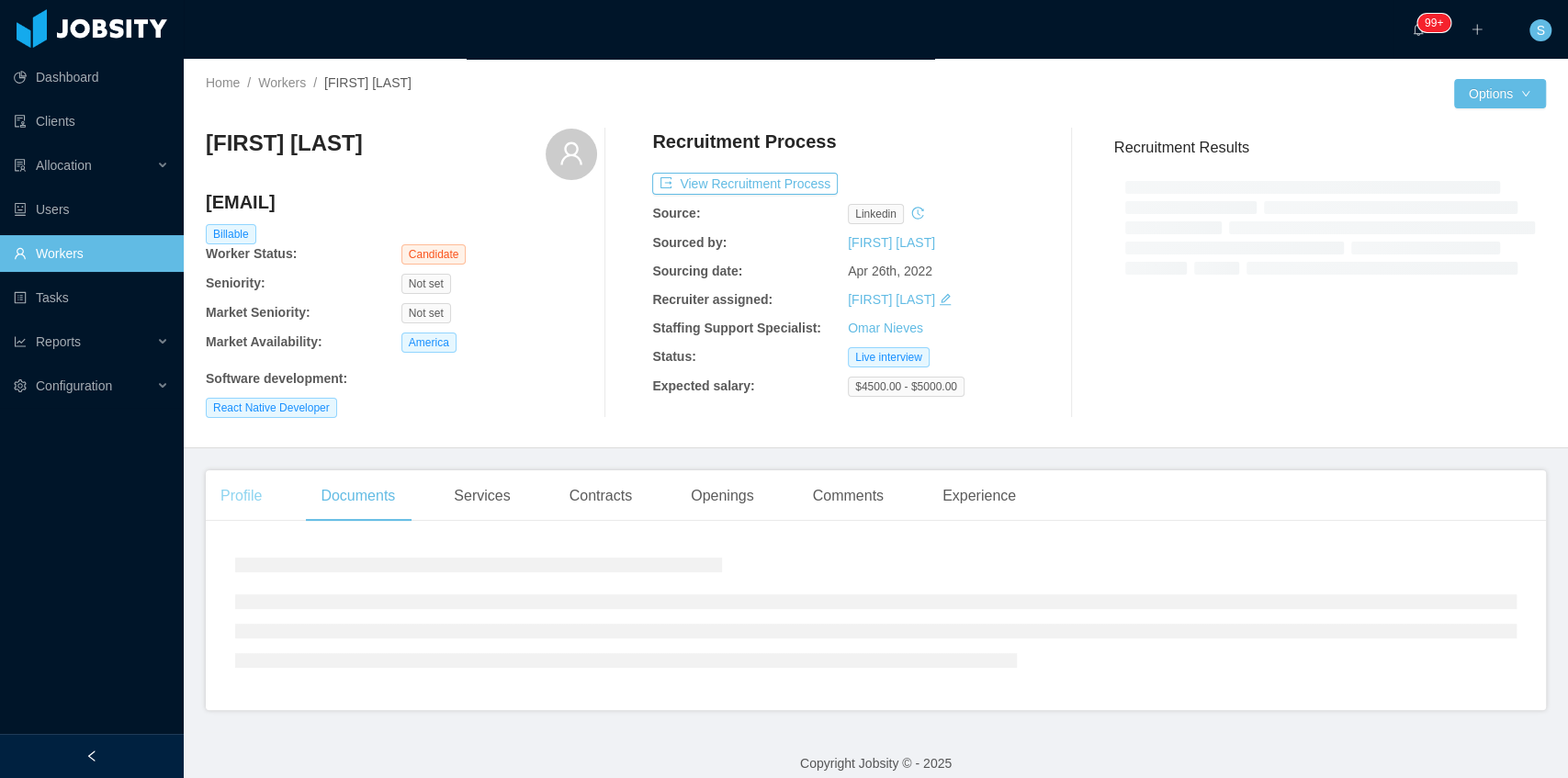 click on "[FIRST] [LAST] [EMAIL]  Billable  Worker Status: Candidate Seniority:  Not set  Market Seniority:  Not set  Market Availability: America Software development : React Native Developer Recruitment Process View Recruitment Process  Source: linkedin Sourced by: [FIRST] [LAST] Sourcing date: Apr 26th, 2022 Recruiter assigned: [FIRST] [LAST]   Staffing Support Specialist: [FIRST] [LAST] Status: Live interview Expected salary: $4500.00 - $5000.00 Recruitment Results" at bounding box center (875, 273) 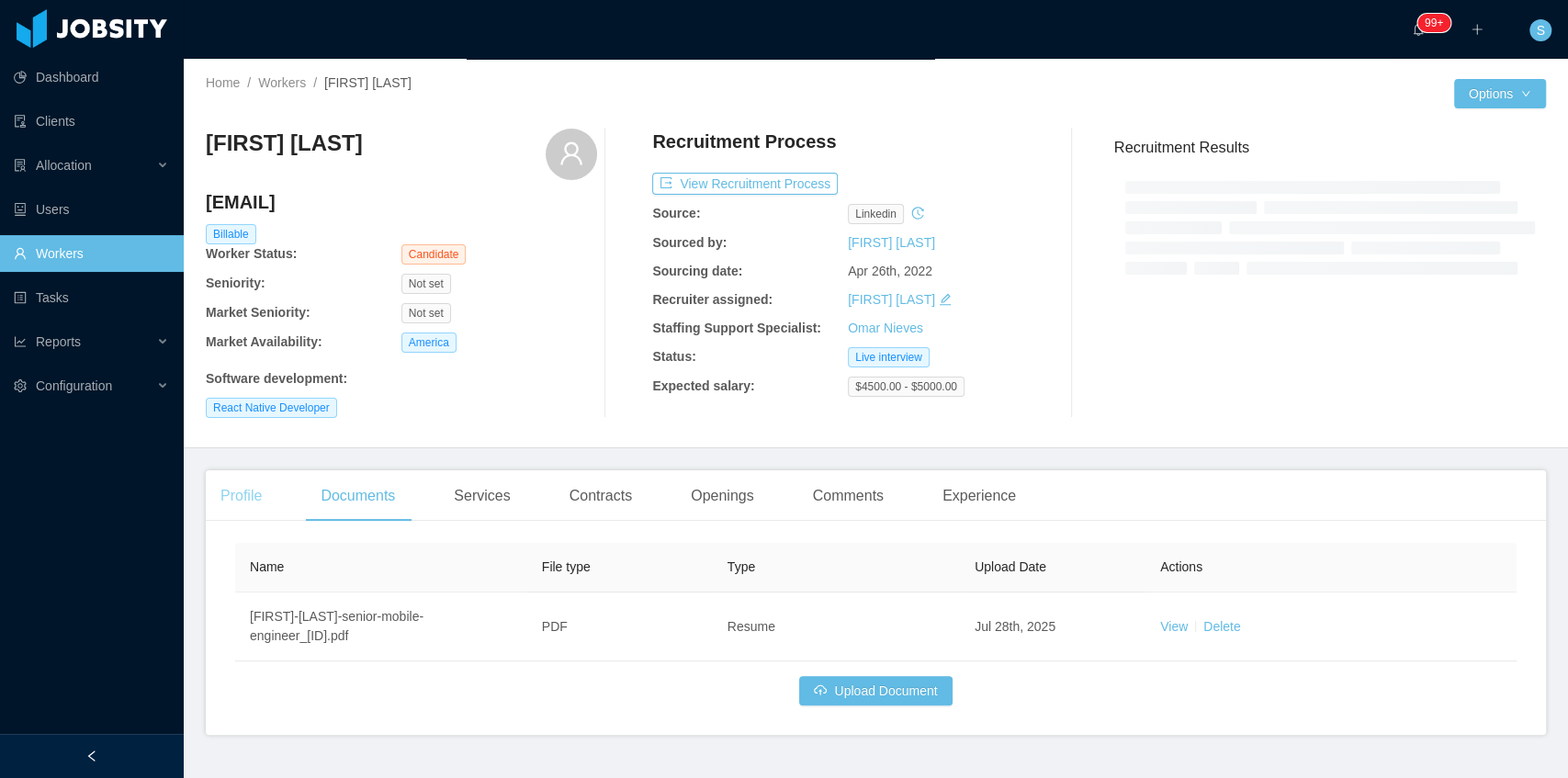 click on "Profile" at bounding box center [241, 496] 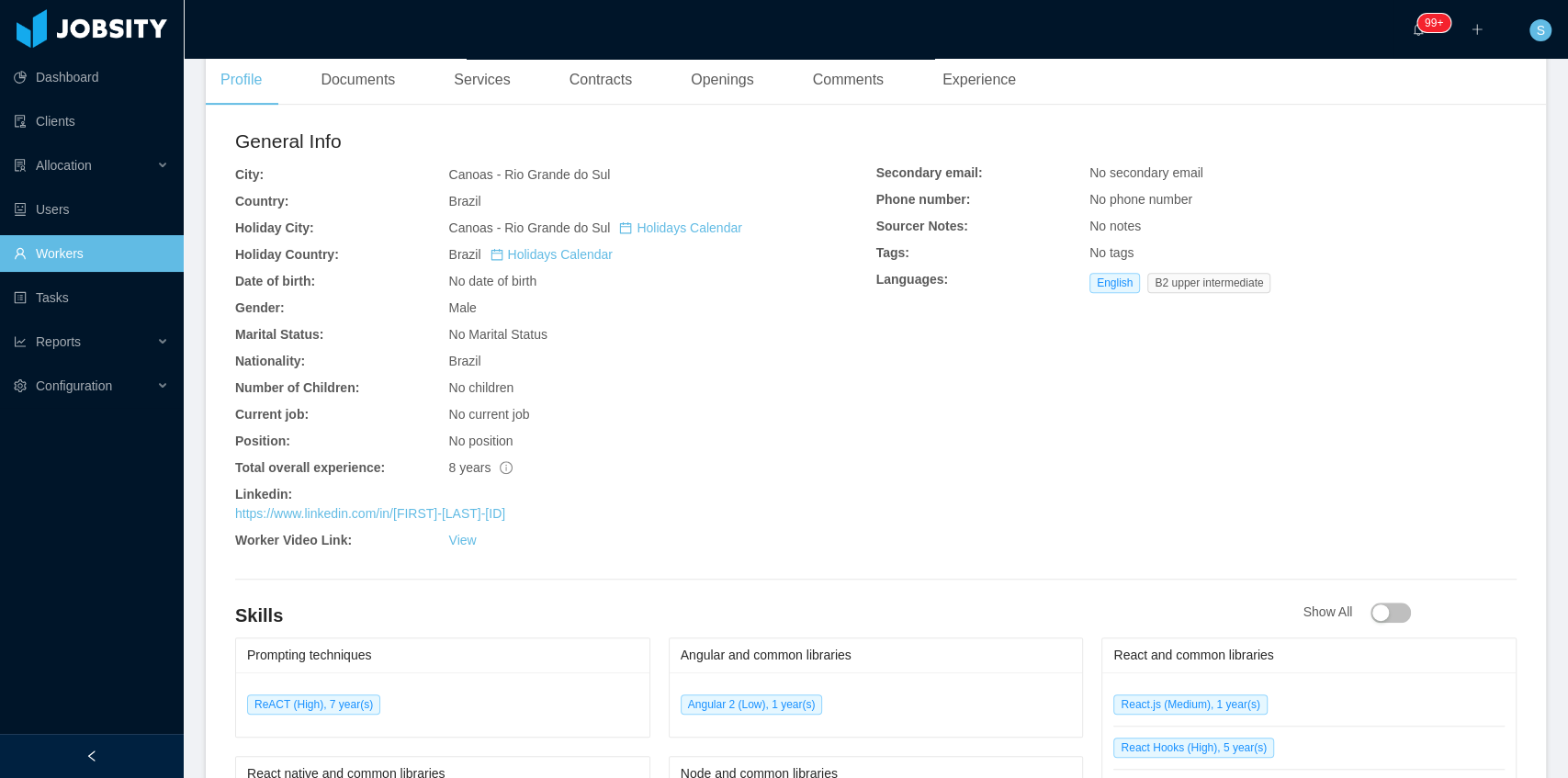 scroll, scrollTop: 490, scrollLeft: 0, axis: vertical 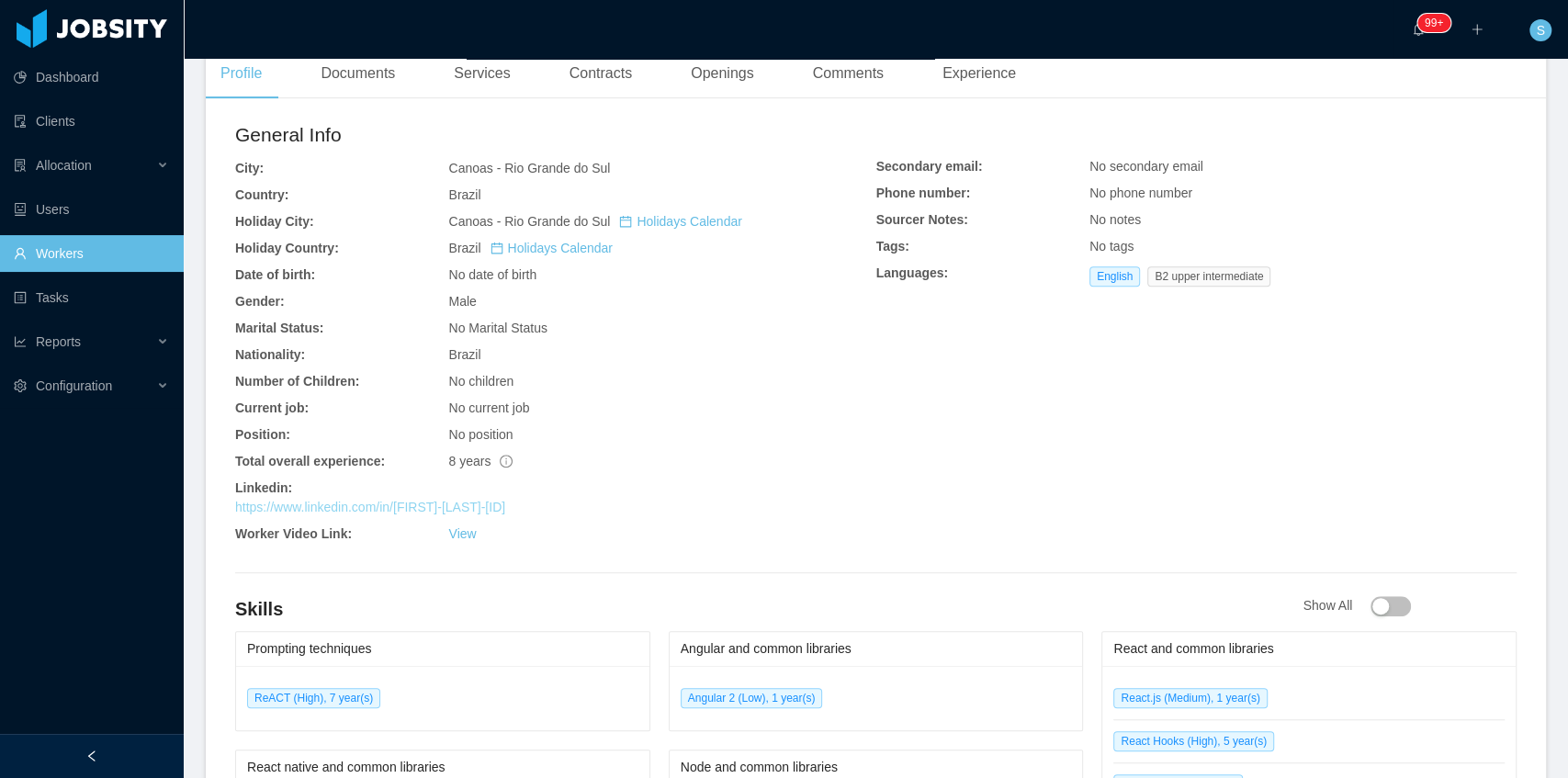 click on "https://www.linkedin.com/in/[FIRST]-[LAST]-[ID]" at bounding box center [370, 507] 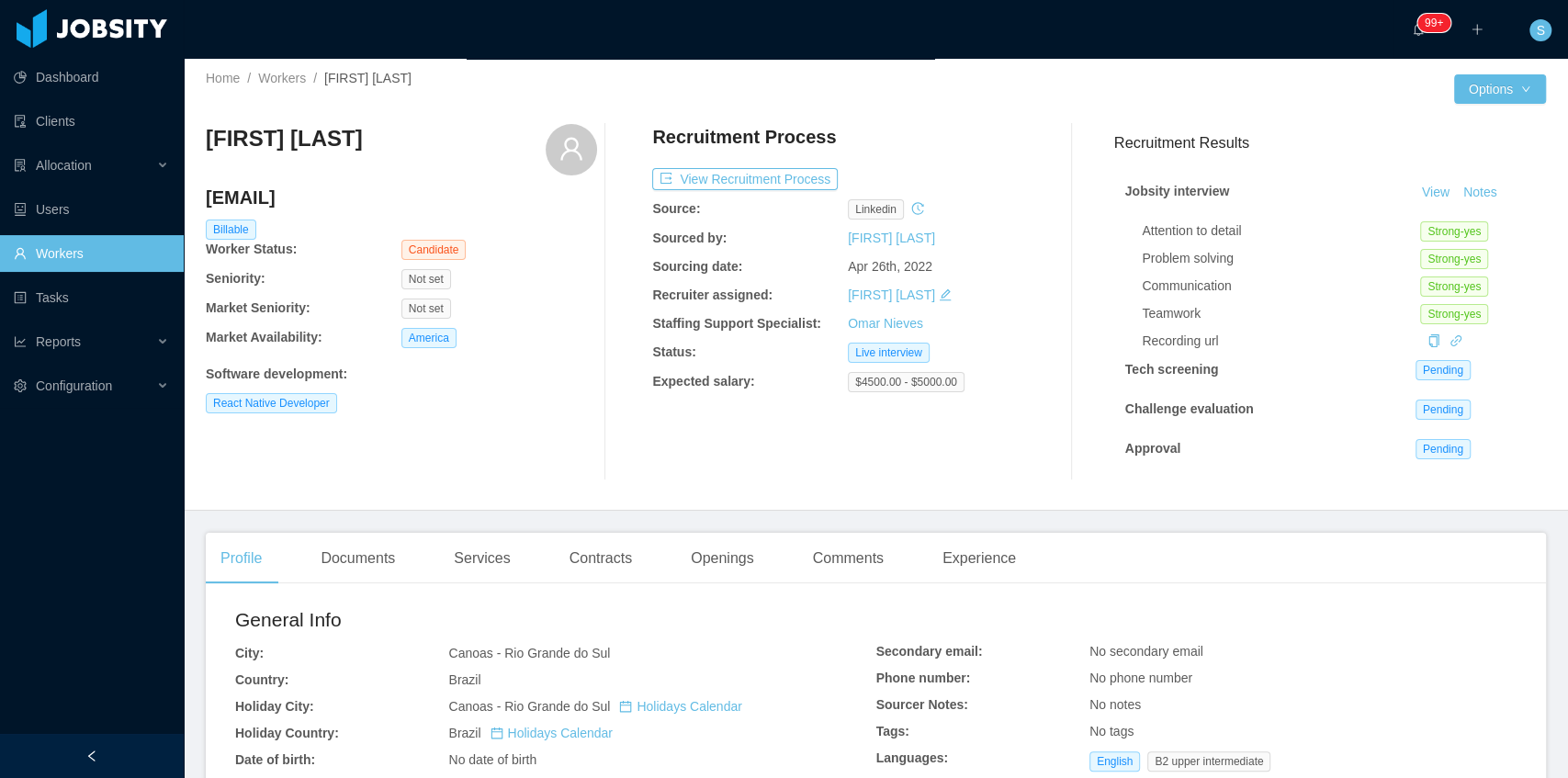 scroll, scrollTop: 0, scrollLeft: 0, axis: both 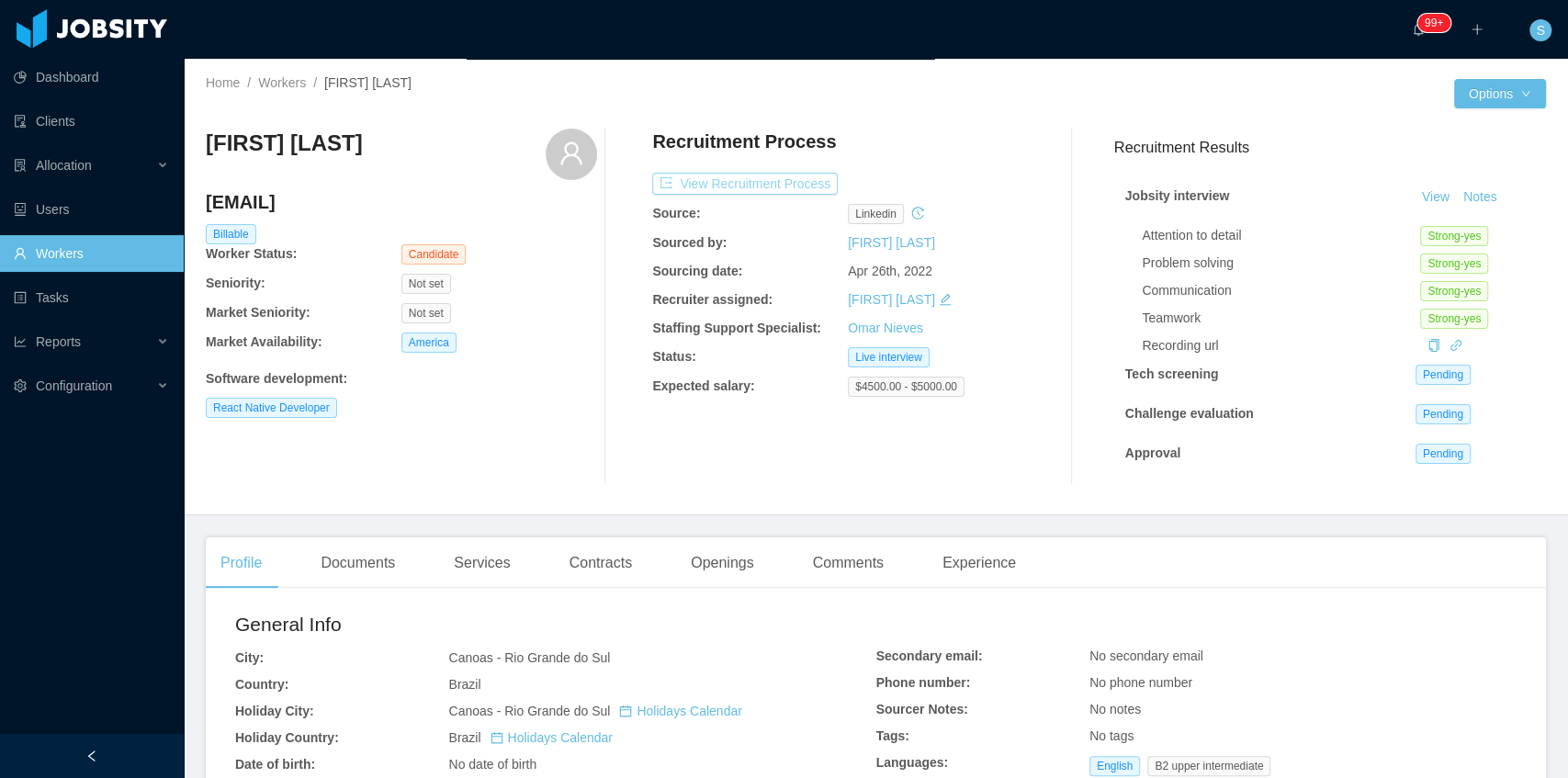 click on "View Recruitment Process" at bounding box center [745, 184] 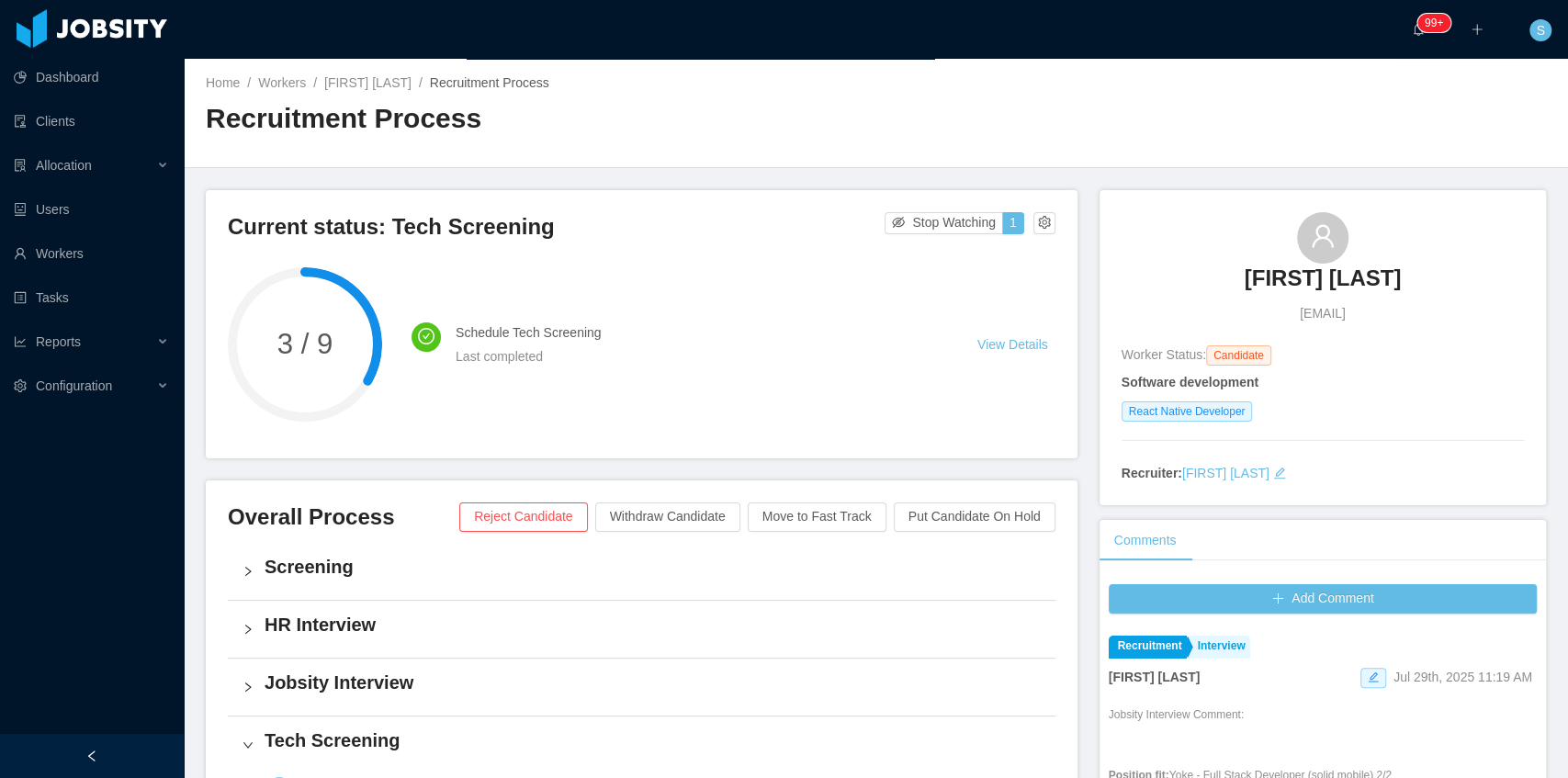 copy on "[FIRST] [LAST]" 